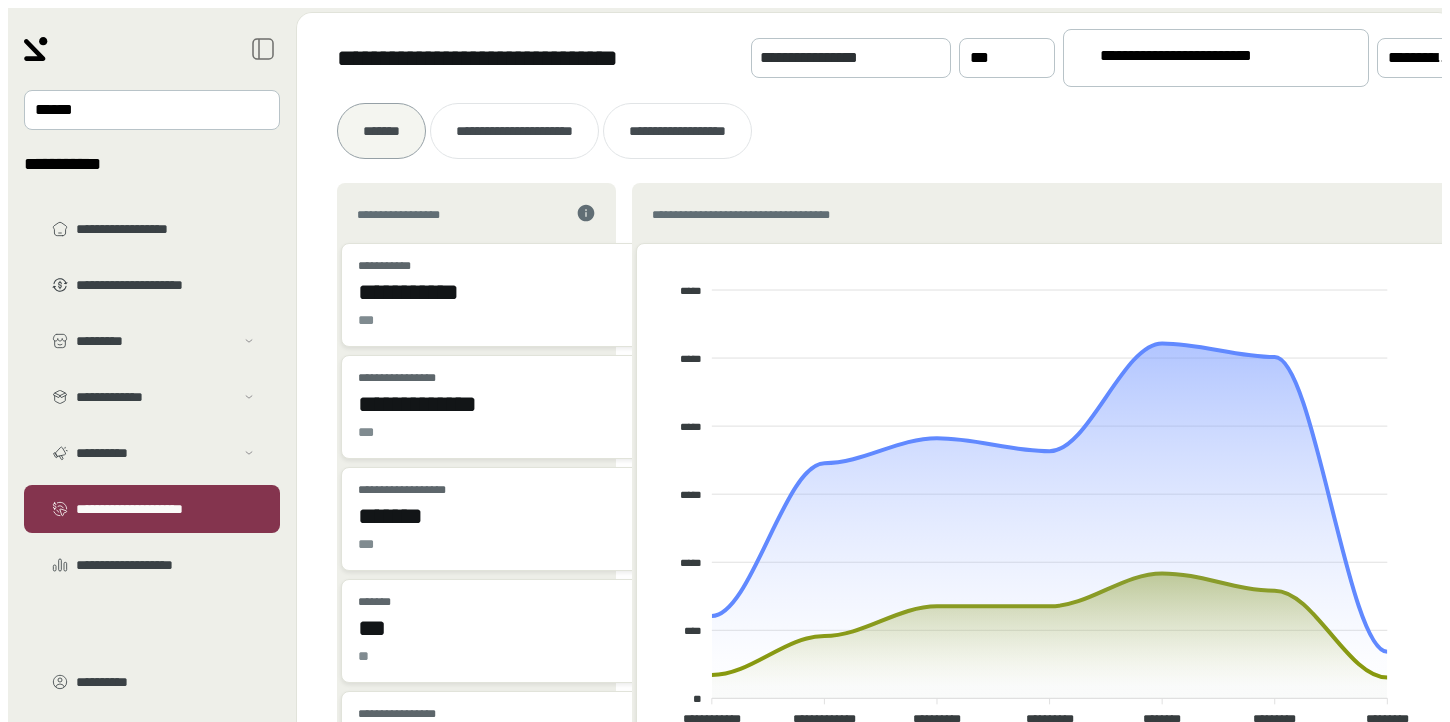 scroll, scrollTop: 0, scrollLeft: 0, axis: both 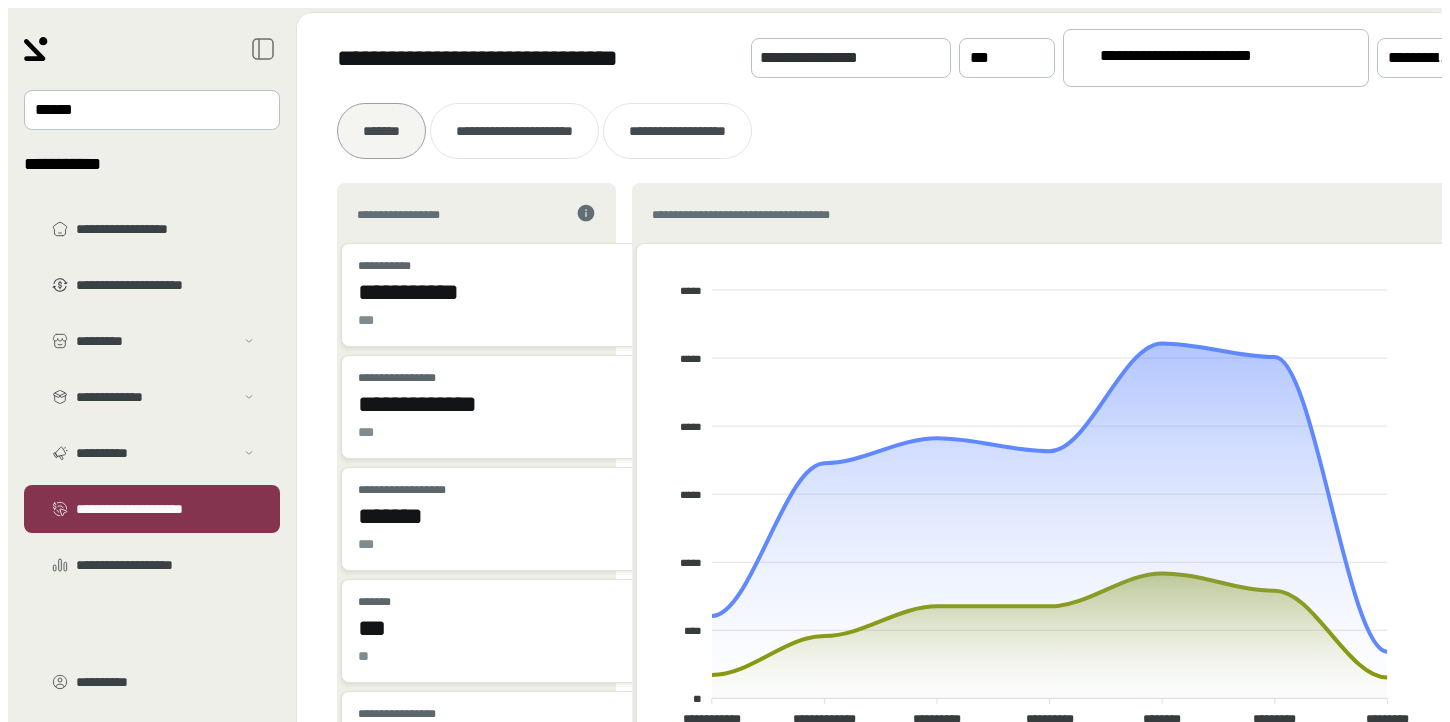 click on "**********" at bounding box center [875, 131] 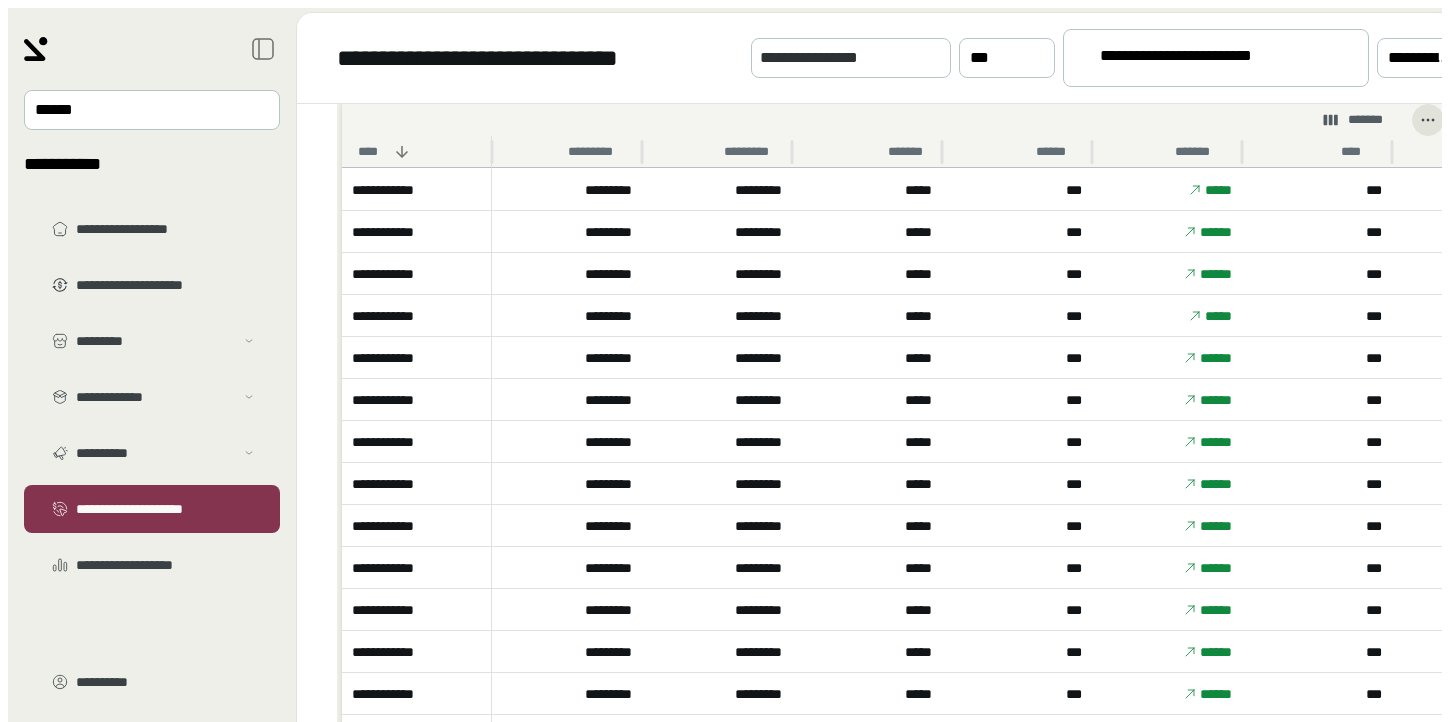 scroll, scrollTop: 1155, scrollLeft: 0, axis: vertical 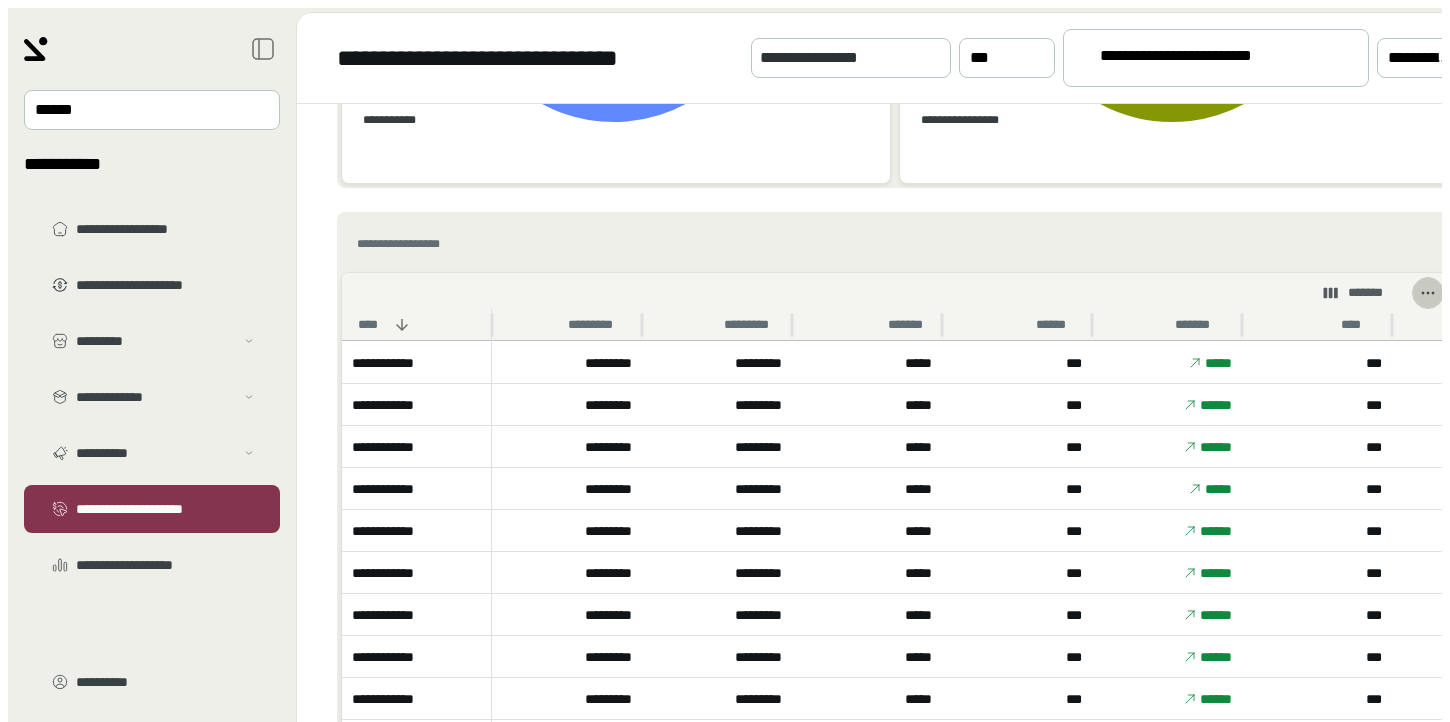 click at bounding box center (1428, 293) 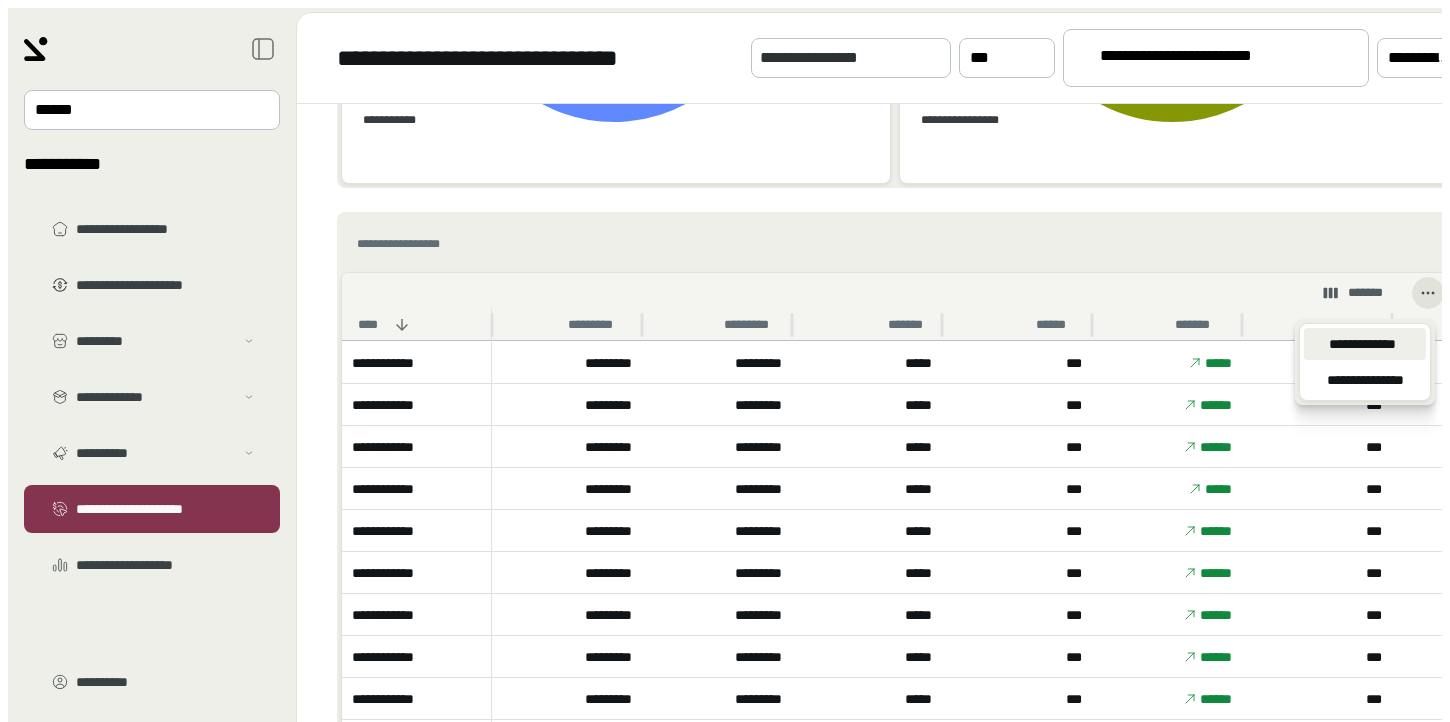 click on "**********" at bounding box center (1362, 344) 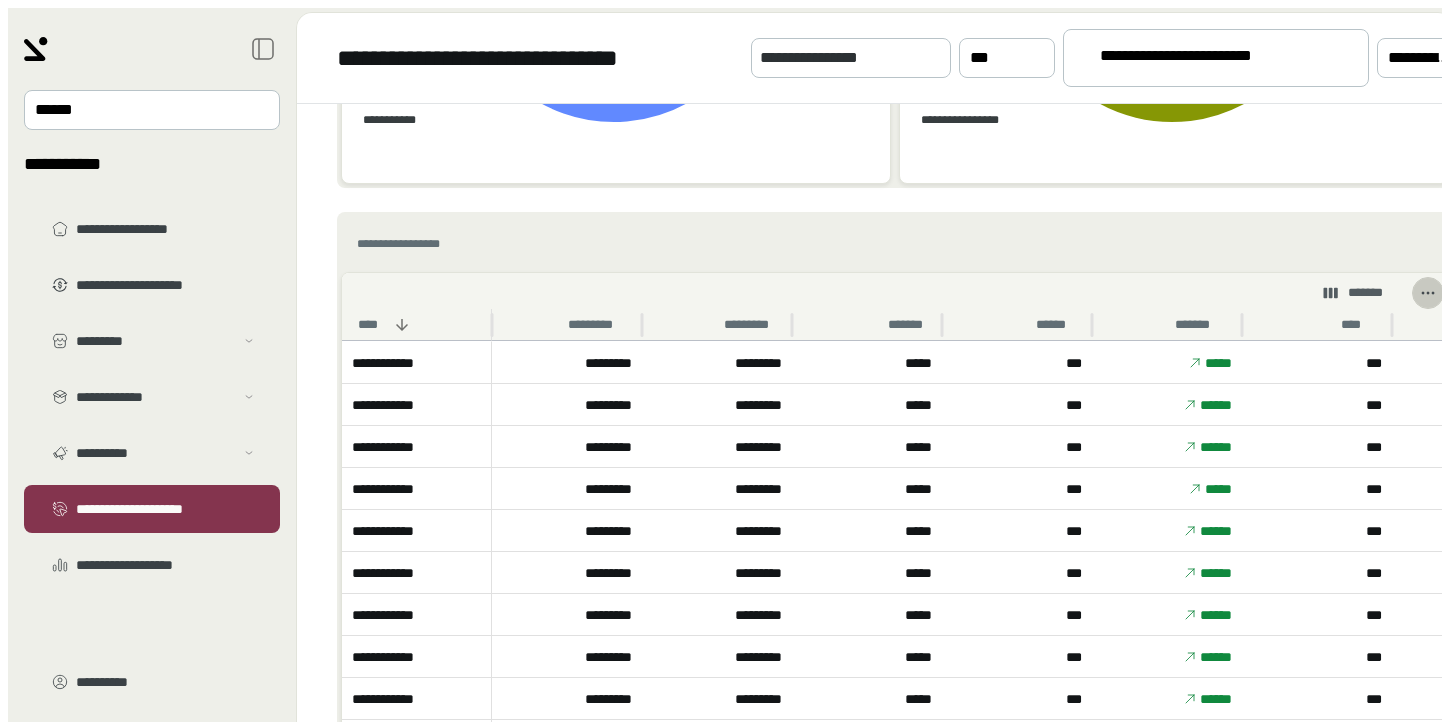 click at bounding box center [1428, 293] 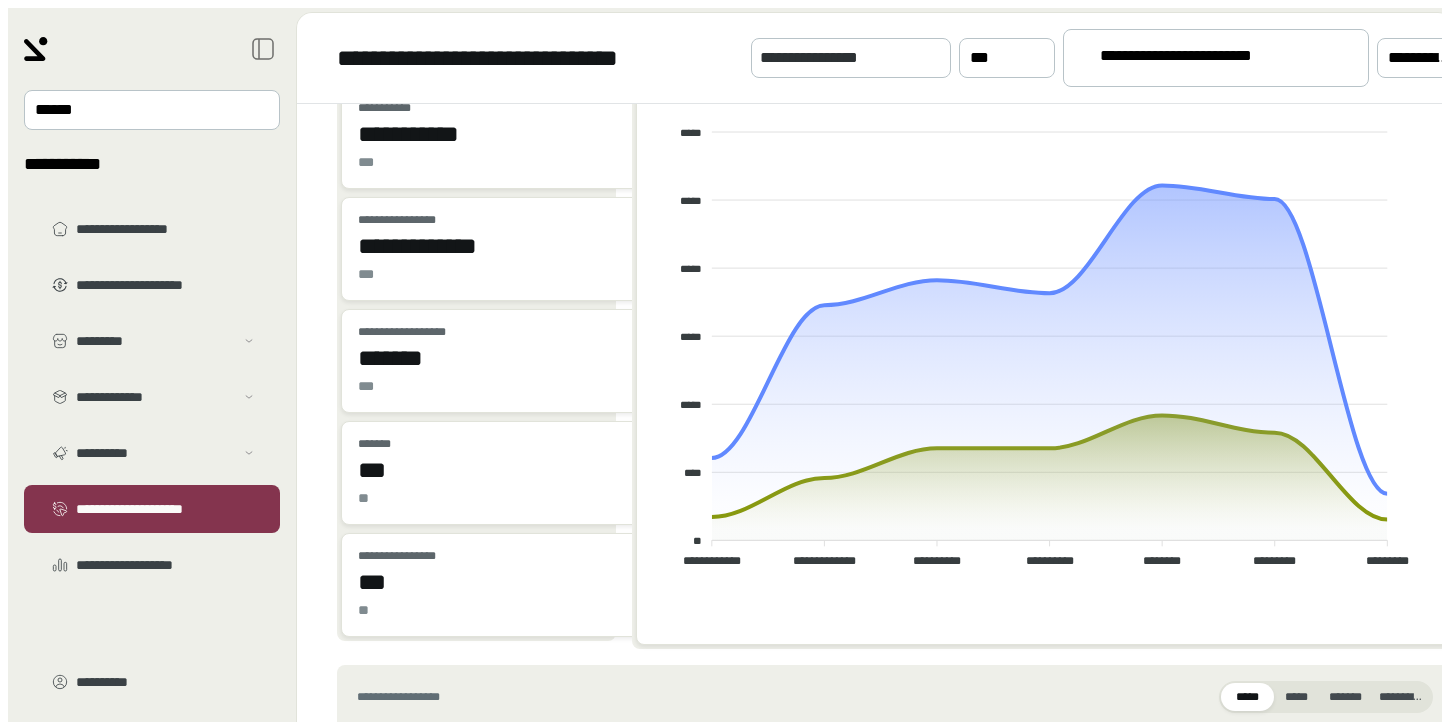 scroll, scrollTop: 0, scrollLeft: 0, axis: both 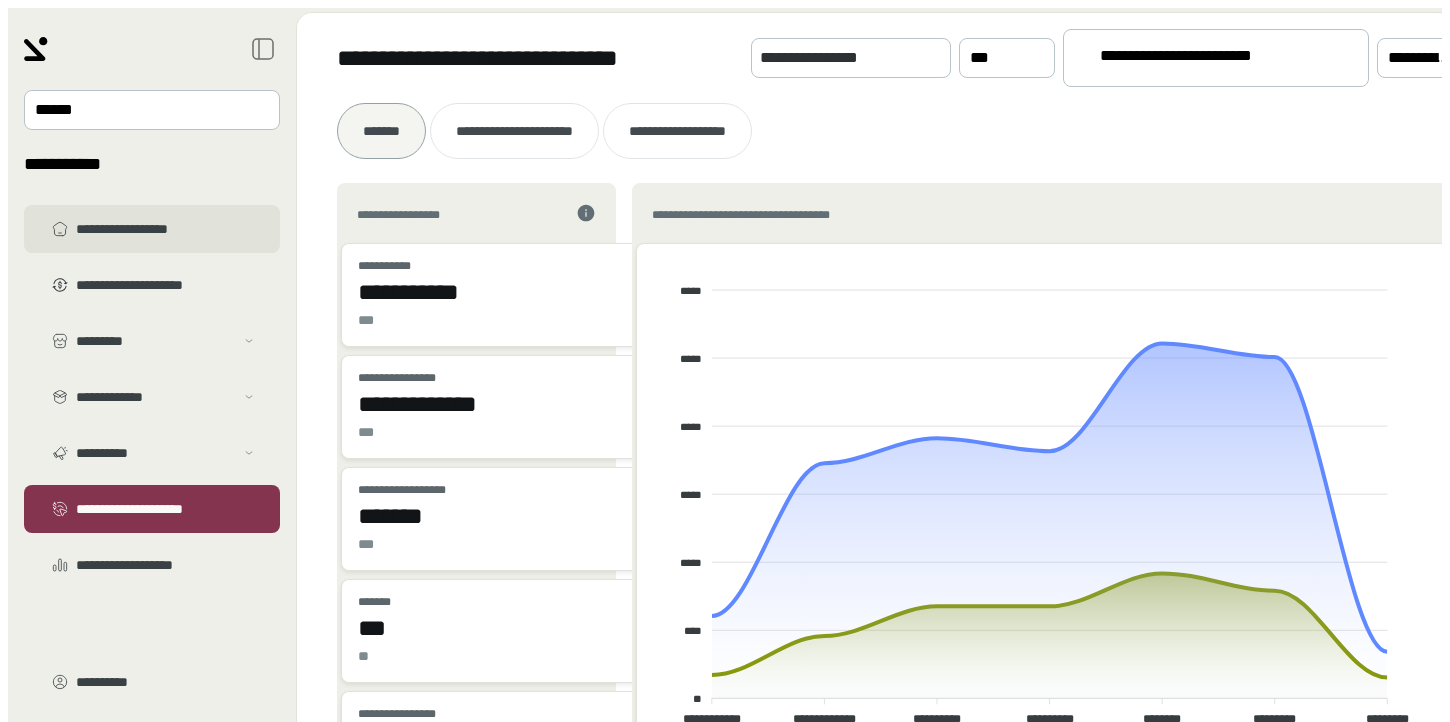 click on "**********" at bounding box center [166, 229] 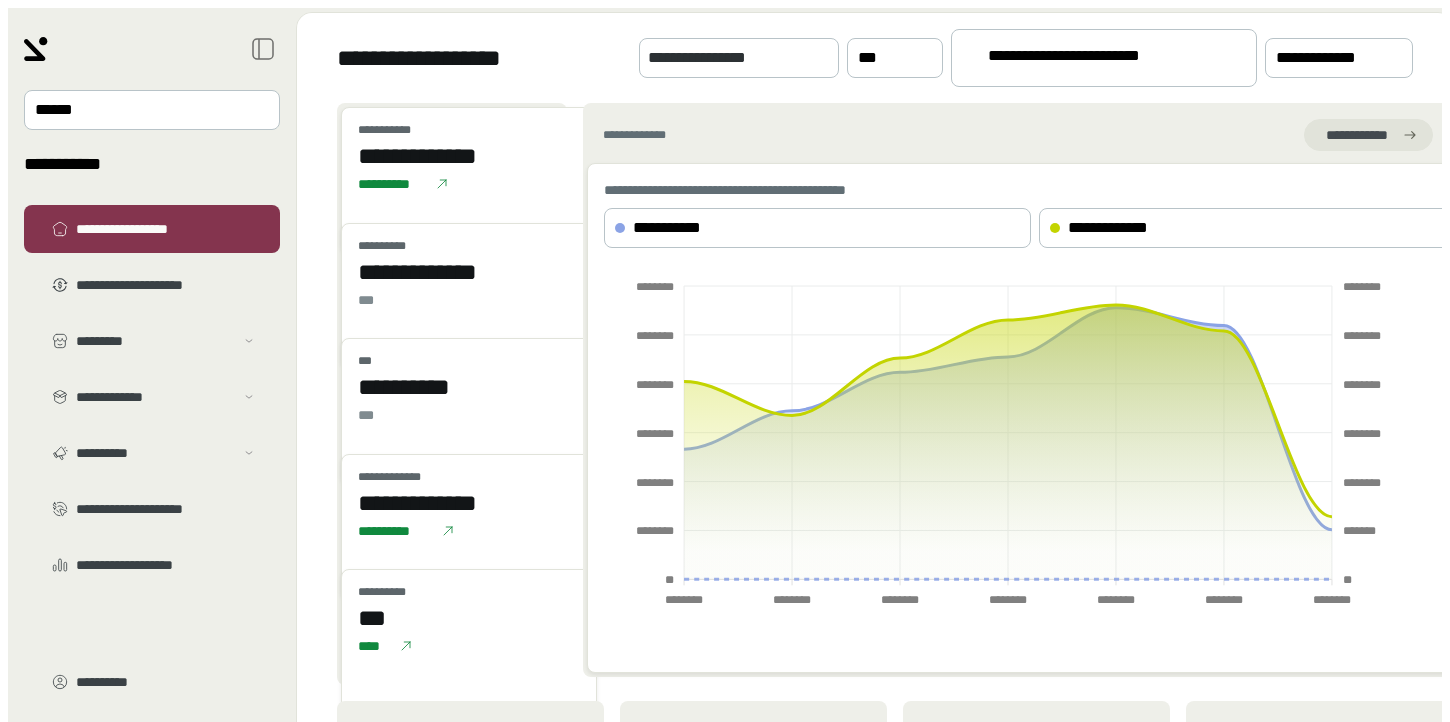 click on "** ********" at bounding box center (136, 167) 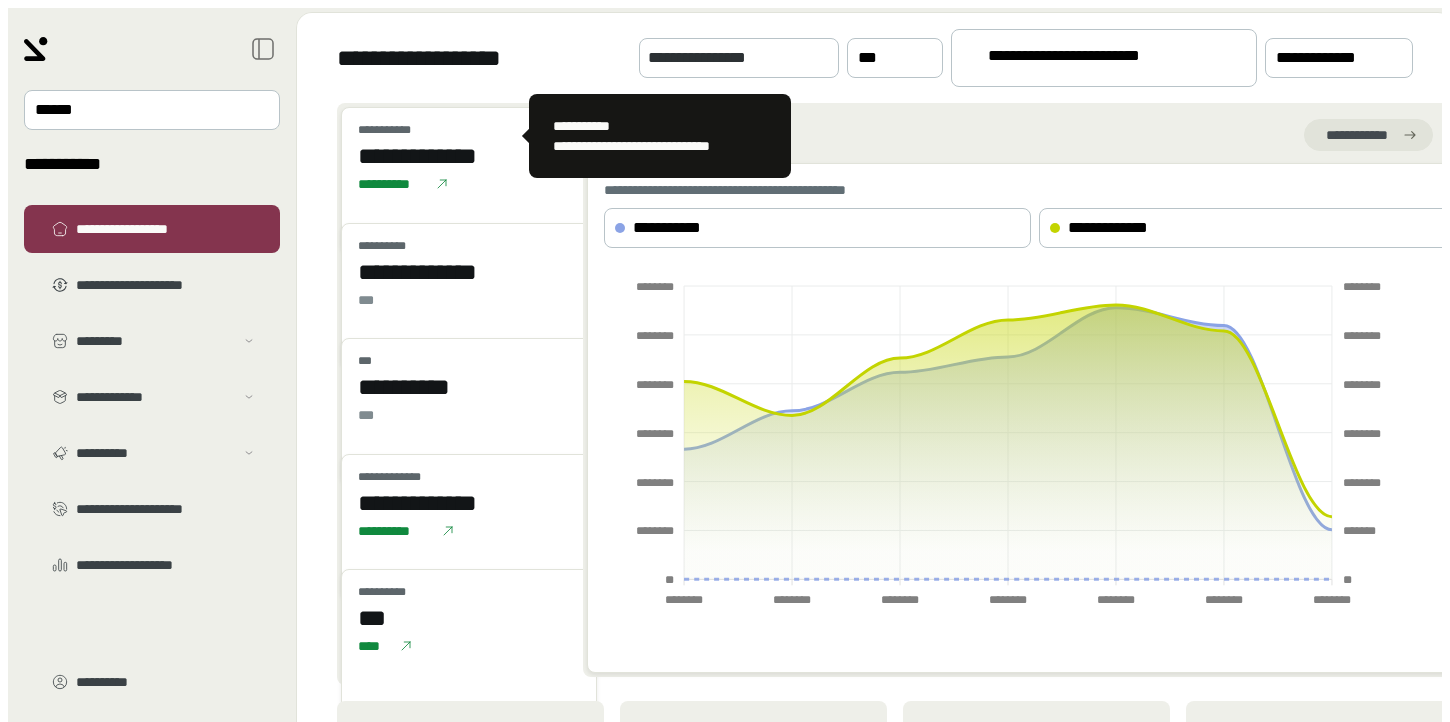 click on "**********" at bounding box center (469, 156) 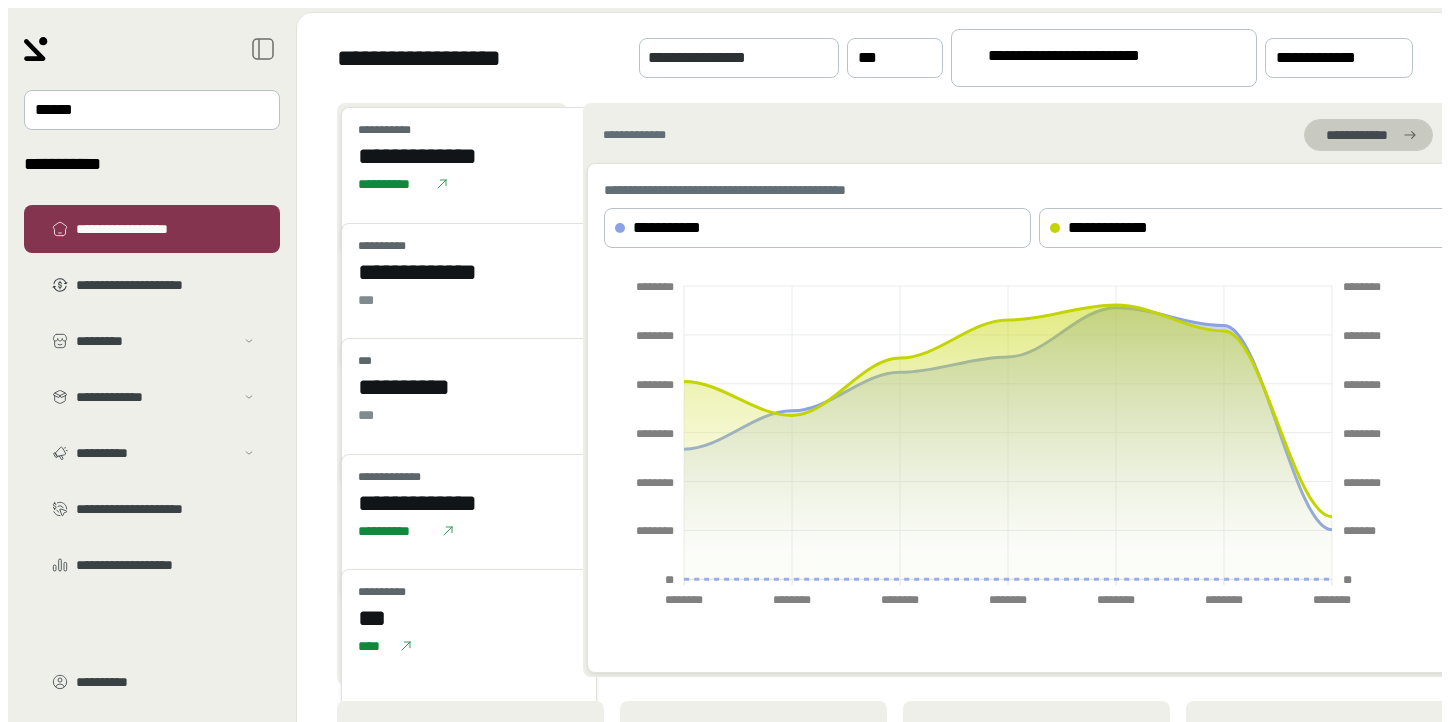 click on "**********" at bounding box center [1356, 135] 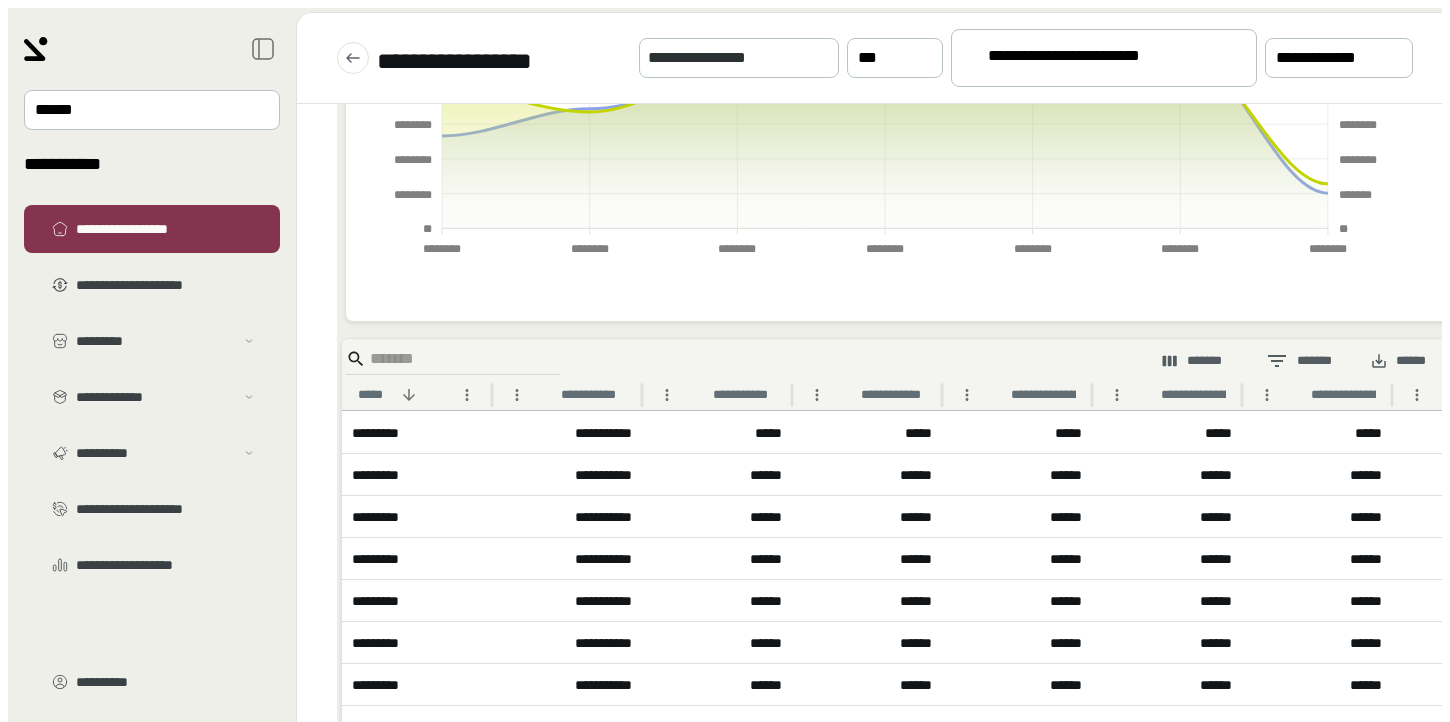scroll, scrollTop: 522, scrollLeft: 0, axis: vertical 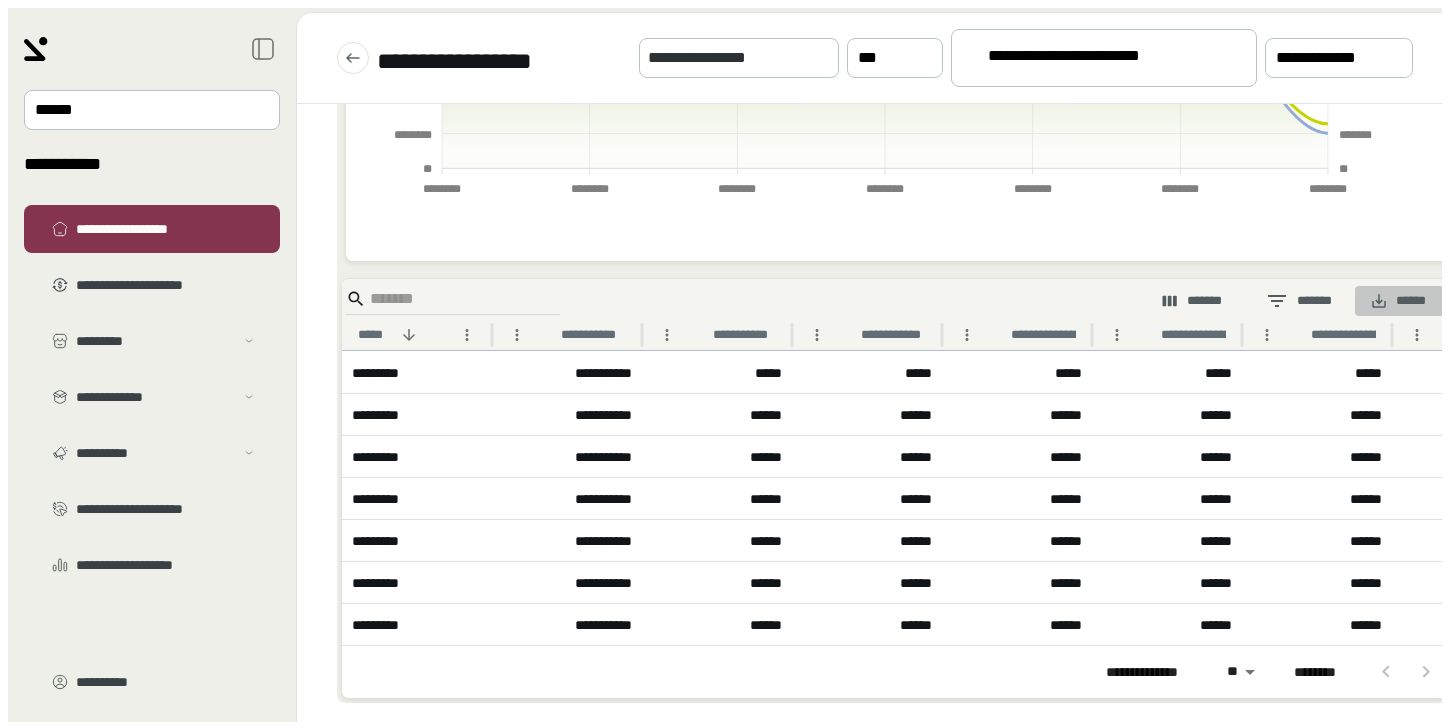 click on "******" at bounding box center (1399, 301) 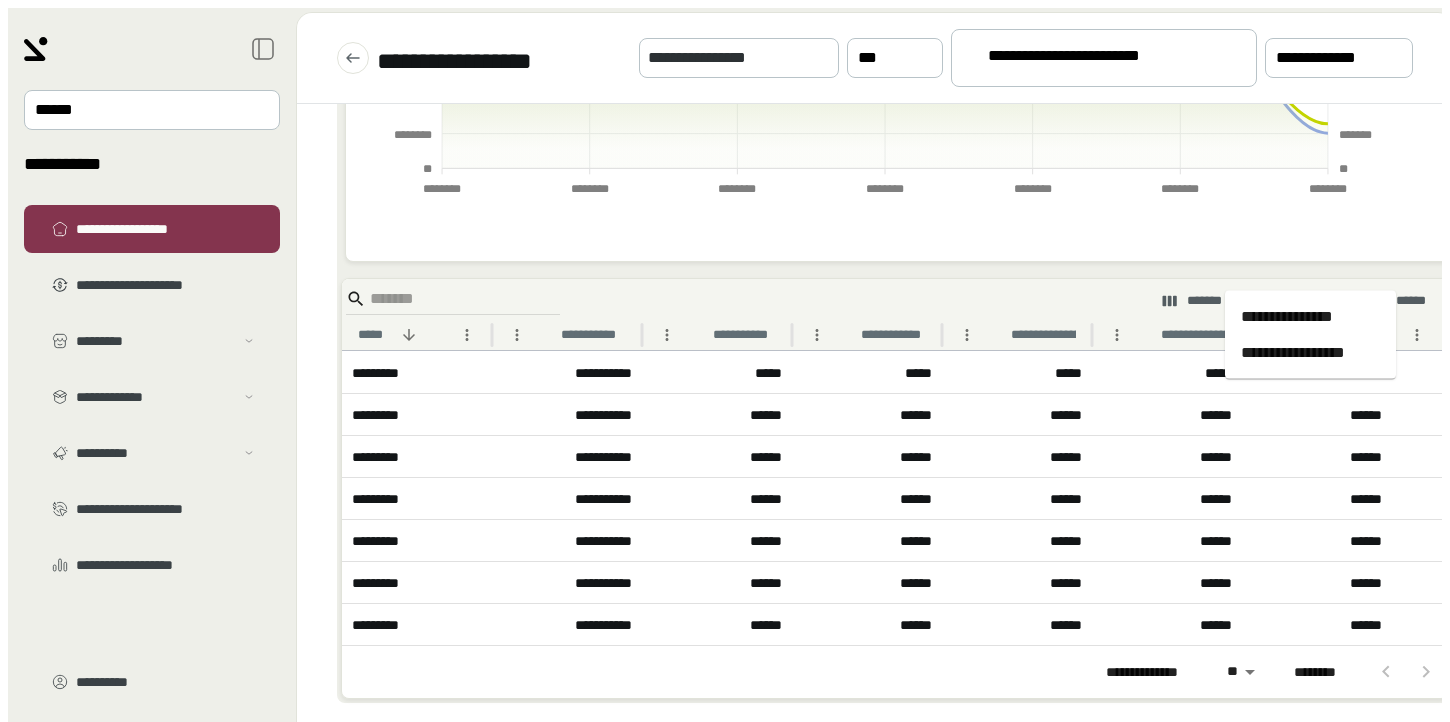 click on "**********" at bounding box center (1310, 317) 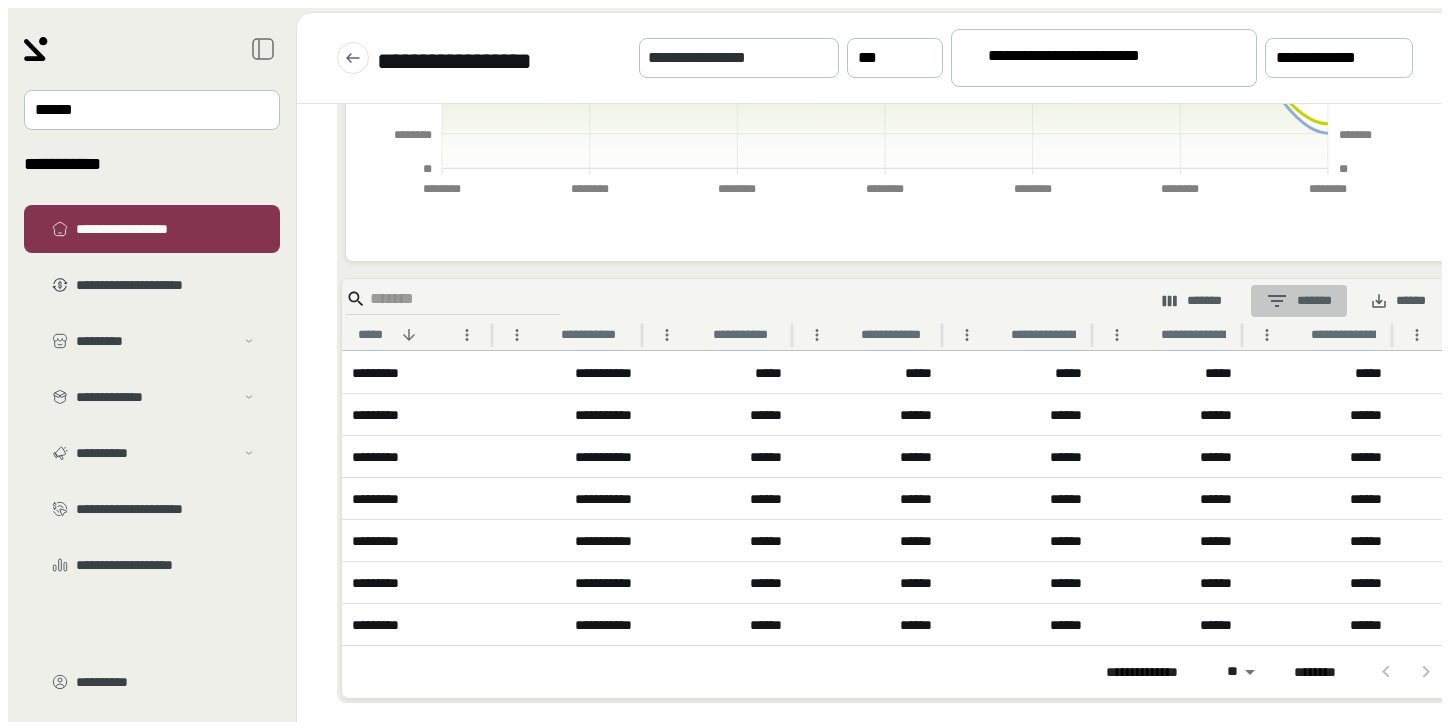 click on "* *******" at bounding box center [1298, 301] 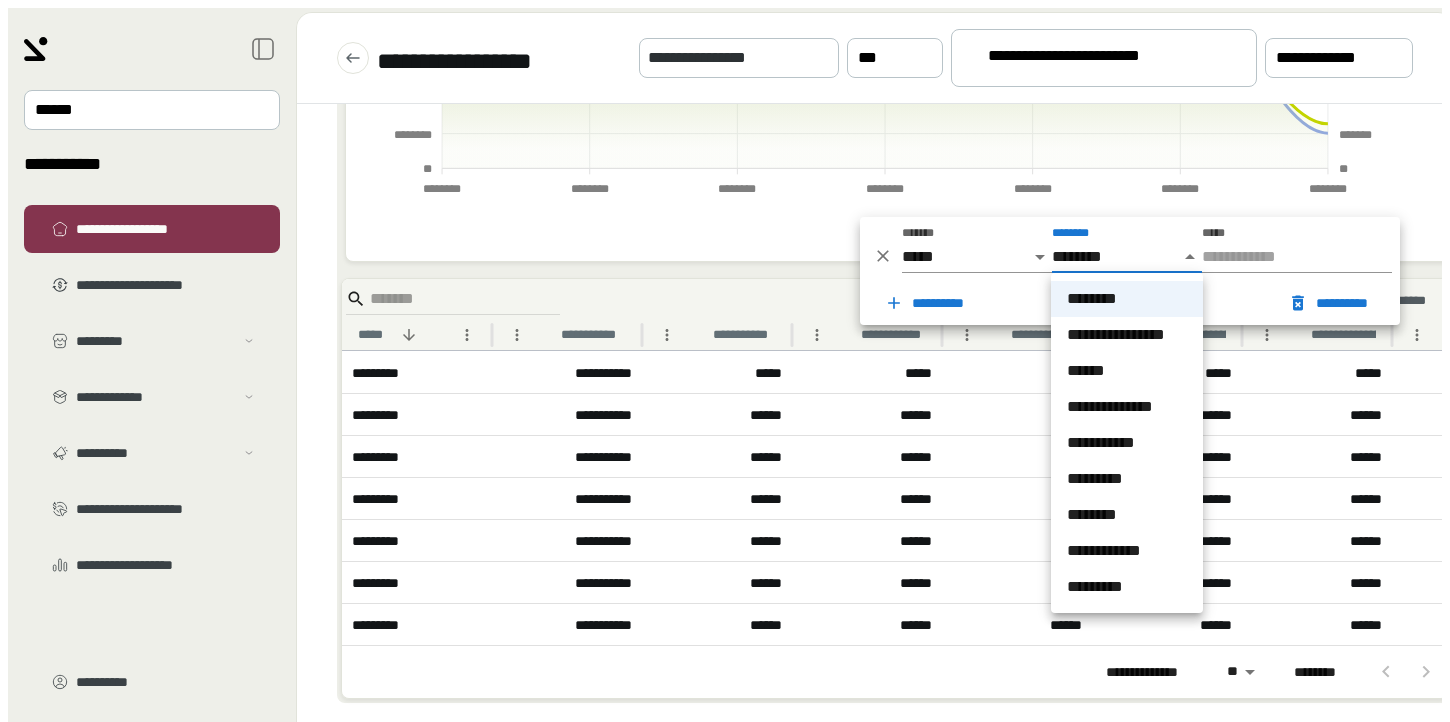 click on "**********" at bounding box center [725, 369] 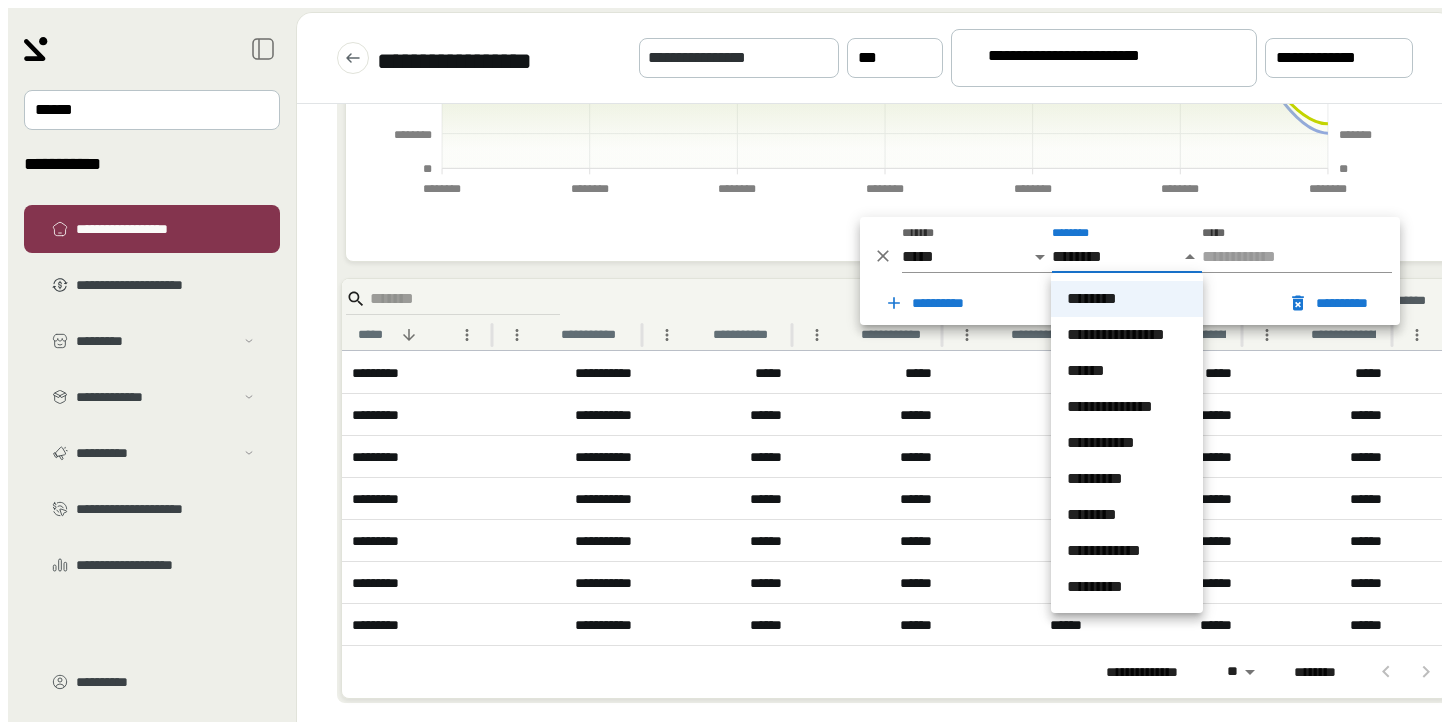 click at bounding box center [725, 361] 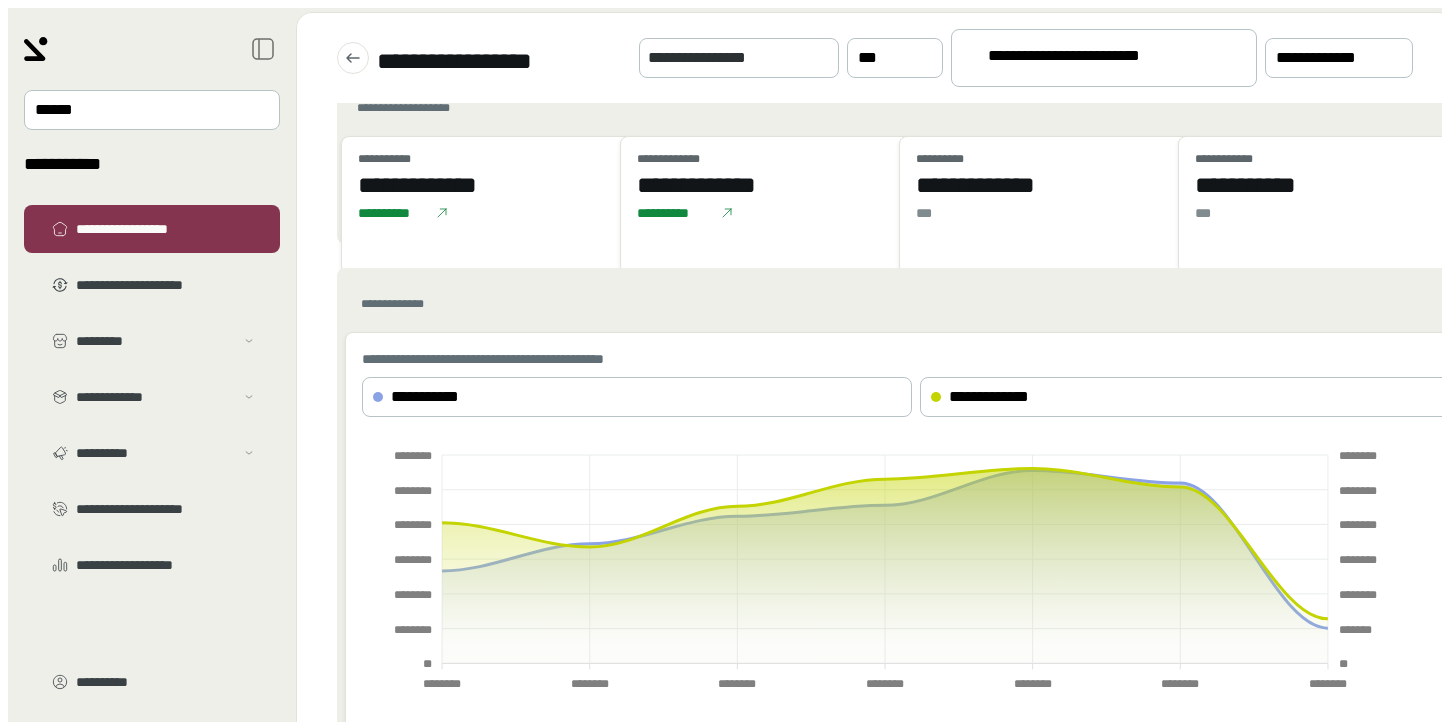 scroll, scrollTop: 0, scrollLeft: 0, axis: both 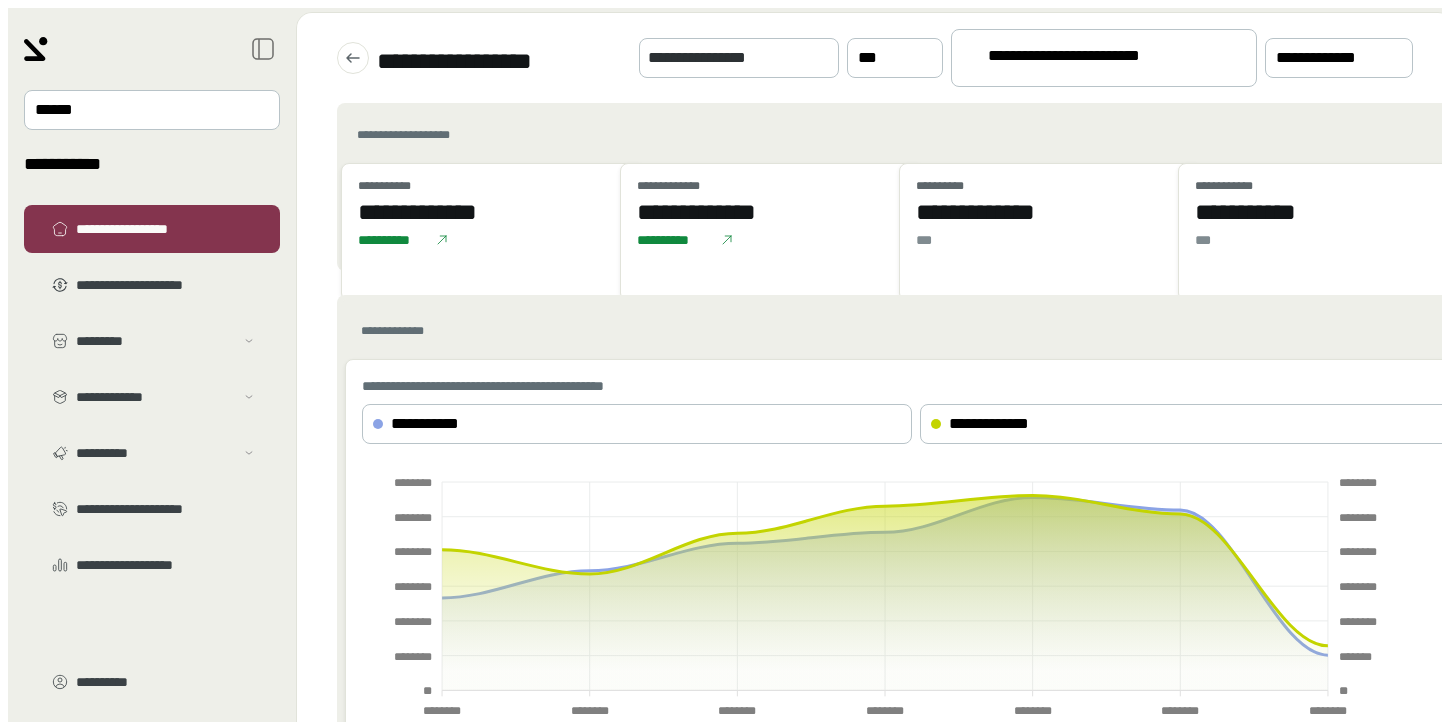 click on "**********" at bounding box center (895, 187) 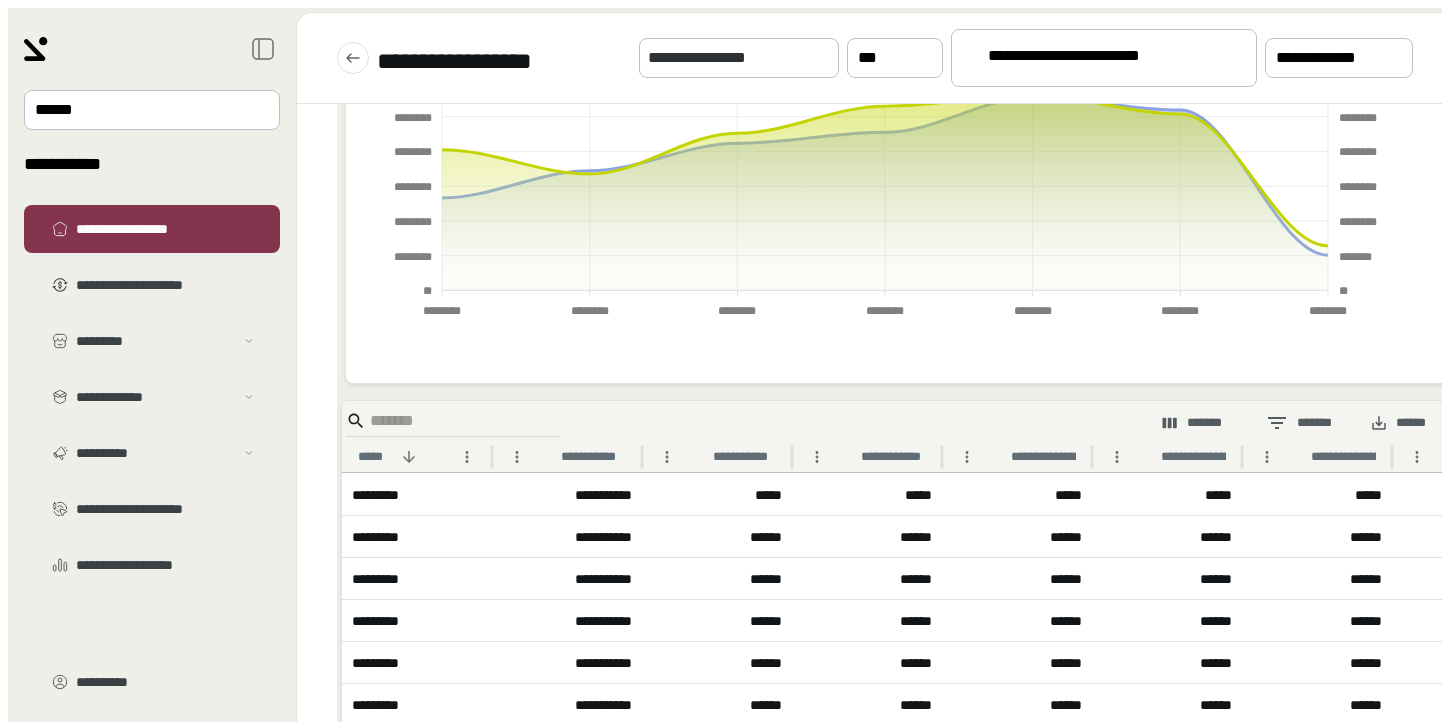 click on "**********" at bounding box center [1095, 59] 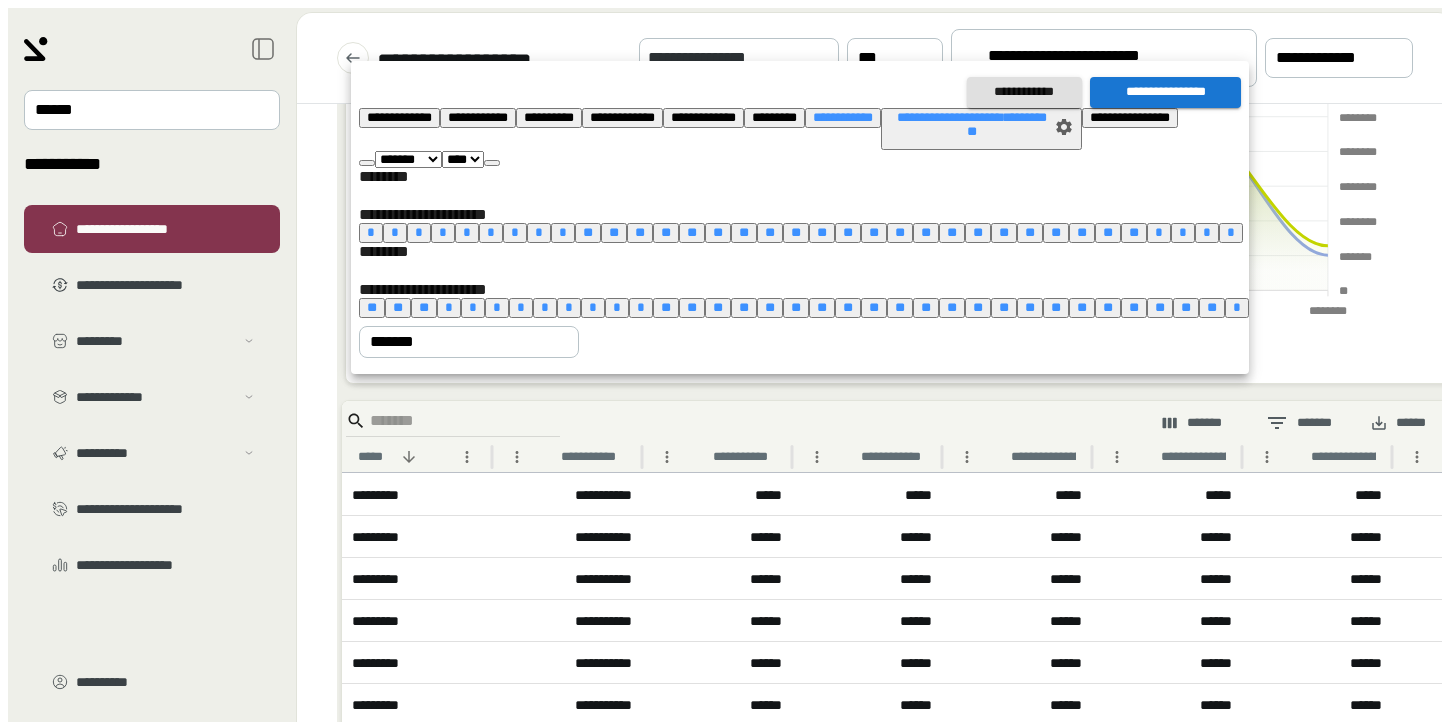 click at bounding box center [492, 163] 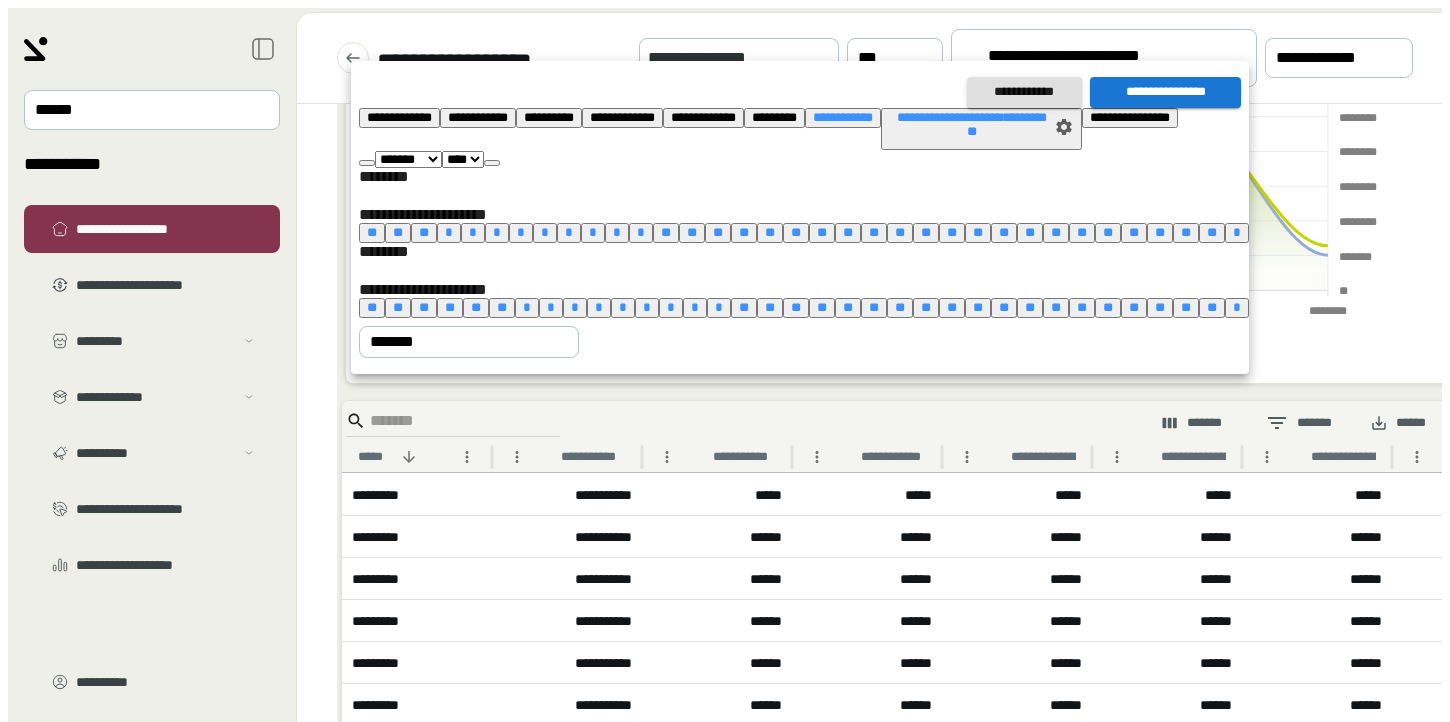click at bounding box center [492, 163] 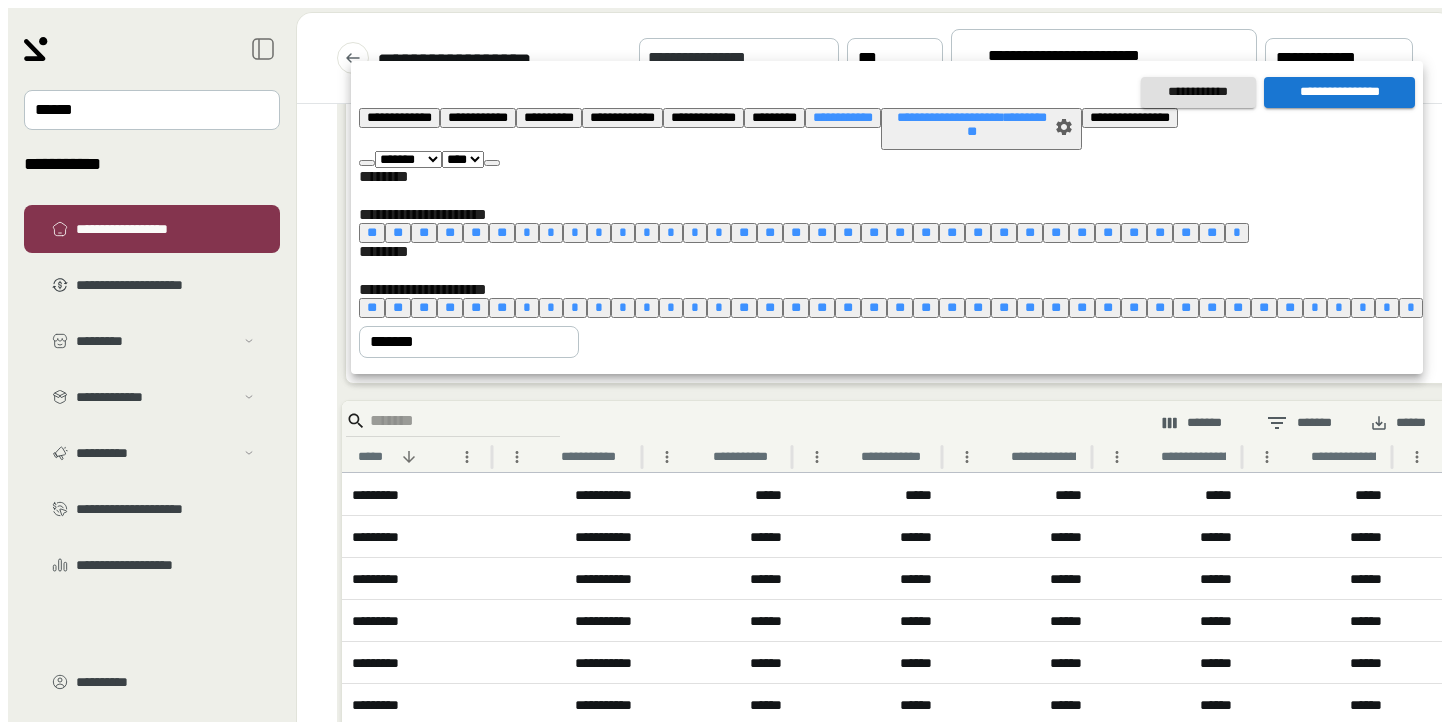 click at bounding box center [492, 163] 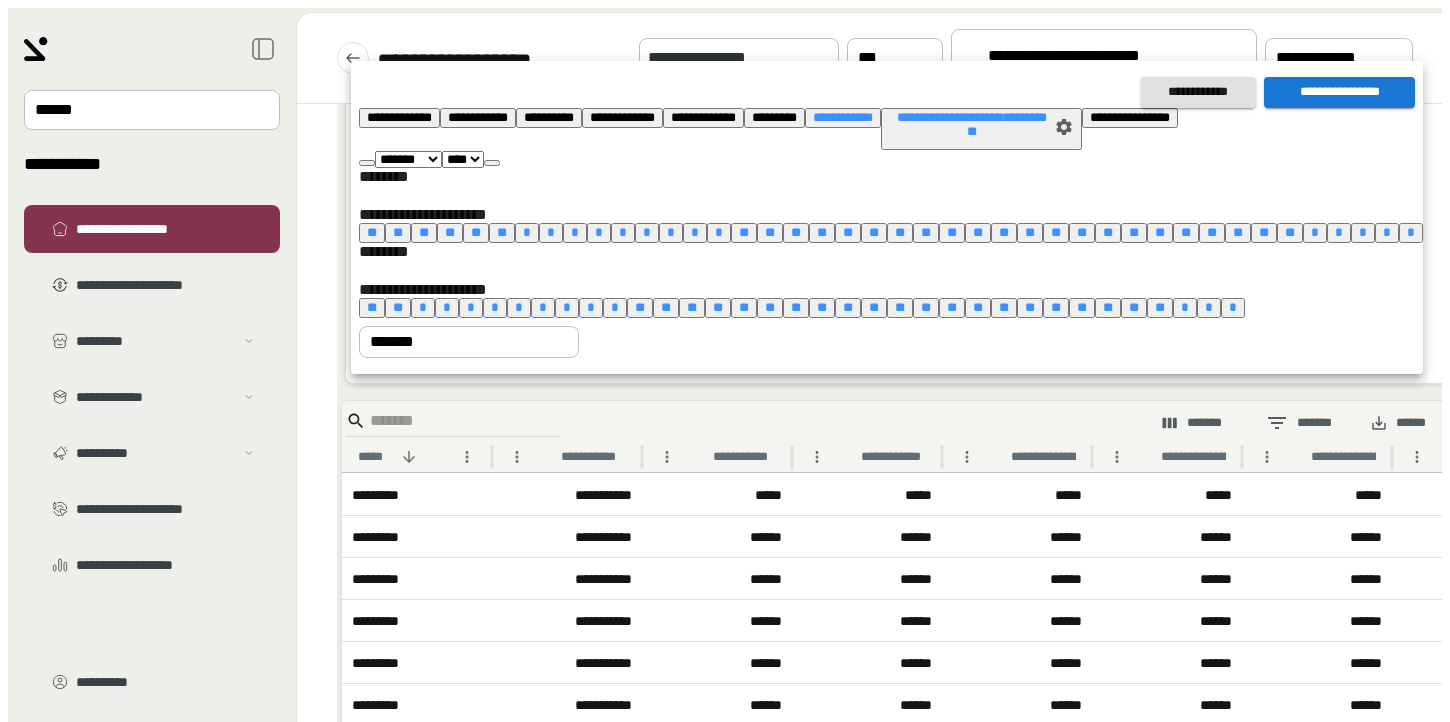 click at bounding box center [492, 163] 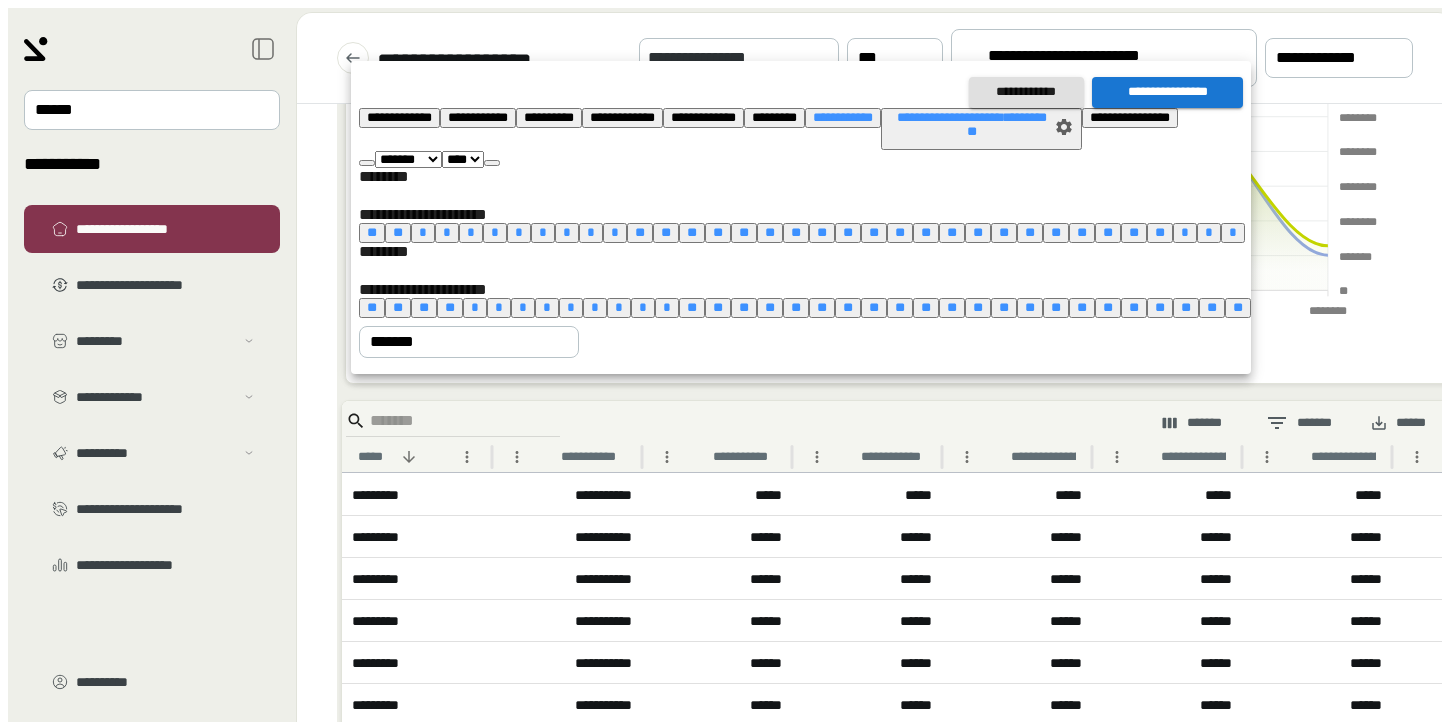 click at bounding box center (492, 163) 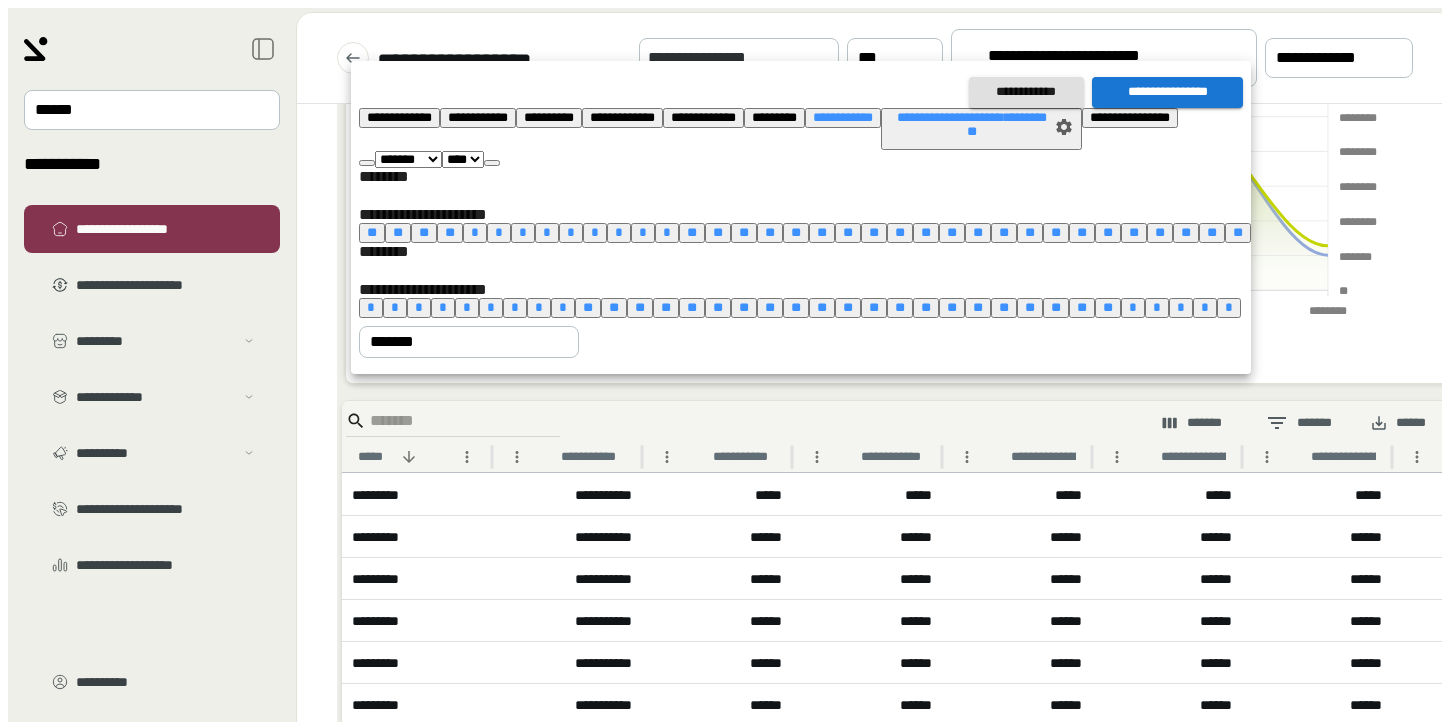 click at bounding box center (492, 163) 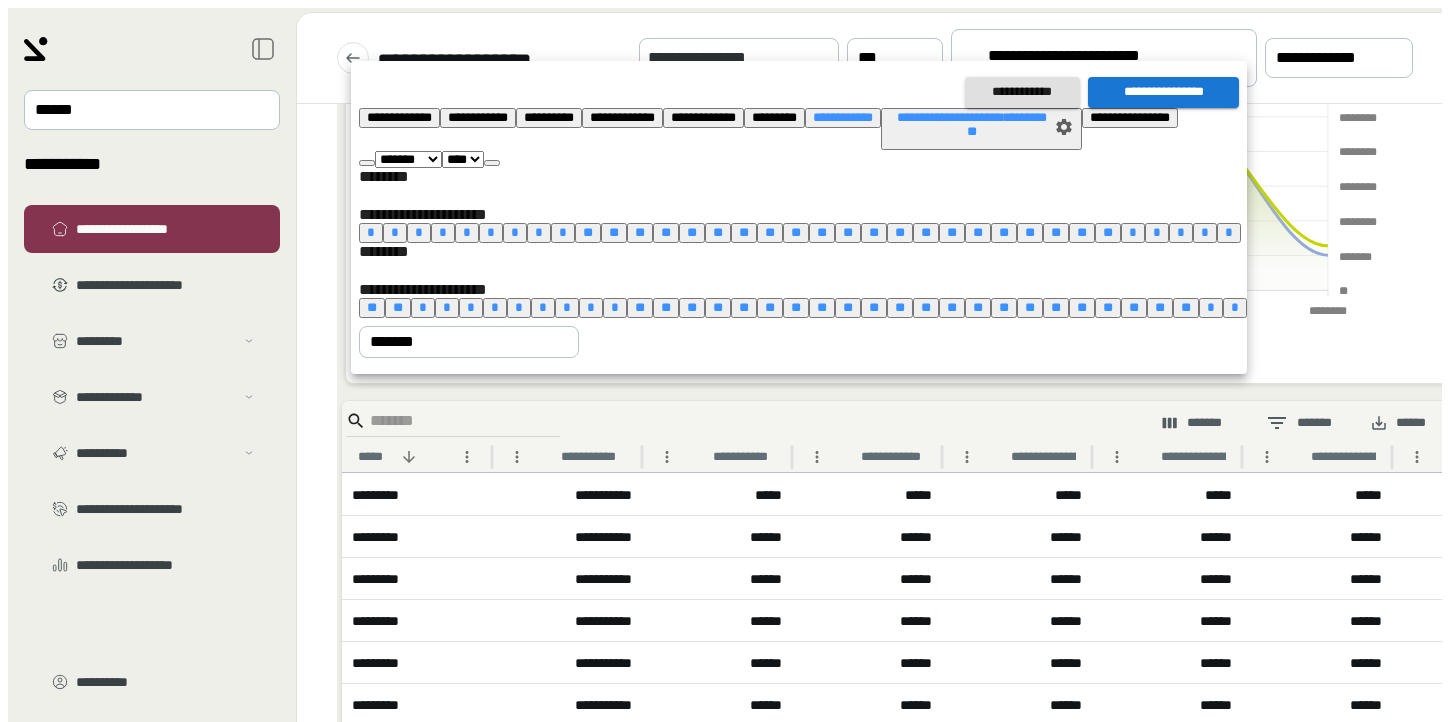 click on "**" at bounding box center (1082, 232) 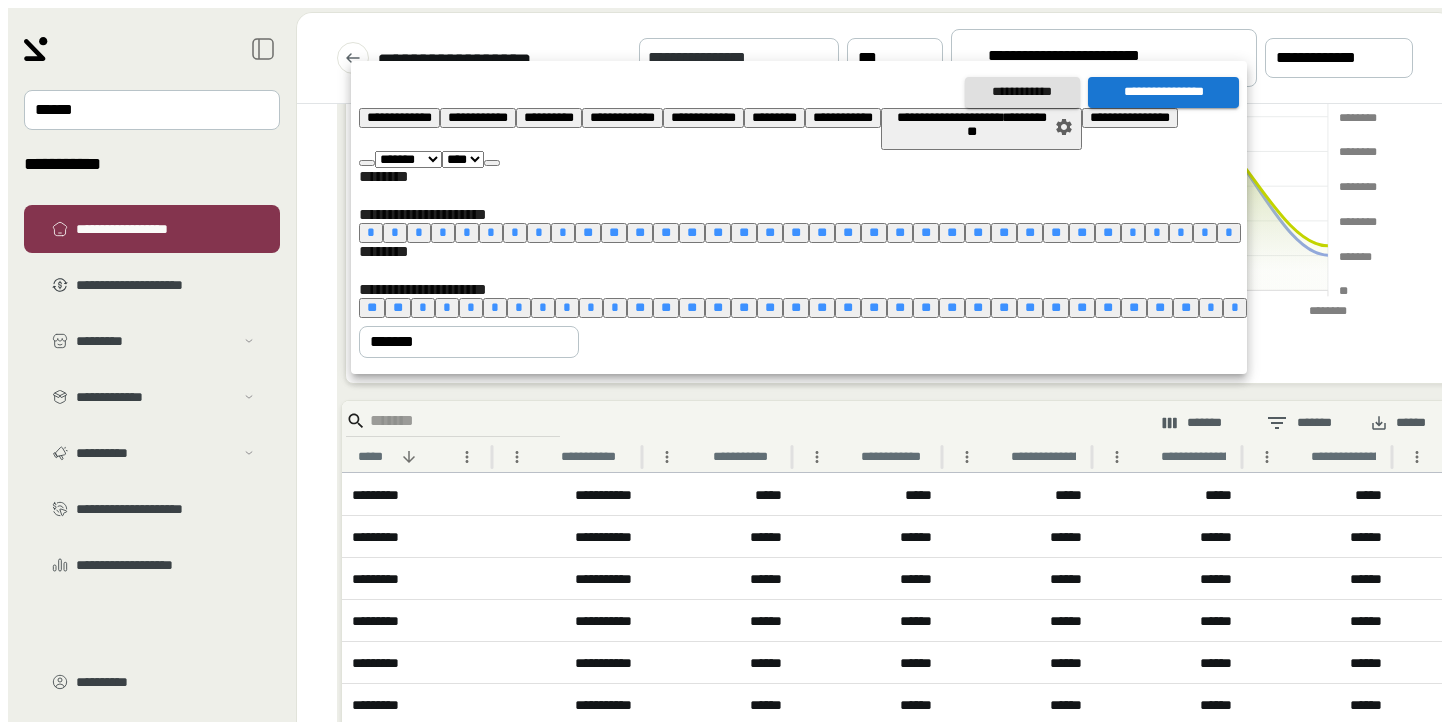 click on "*" at bounding box center (519, 307) 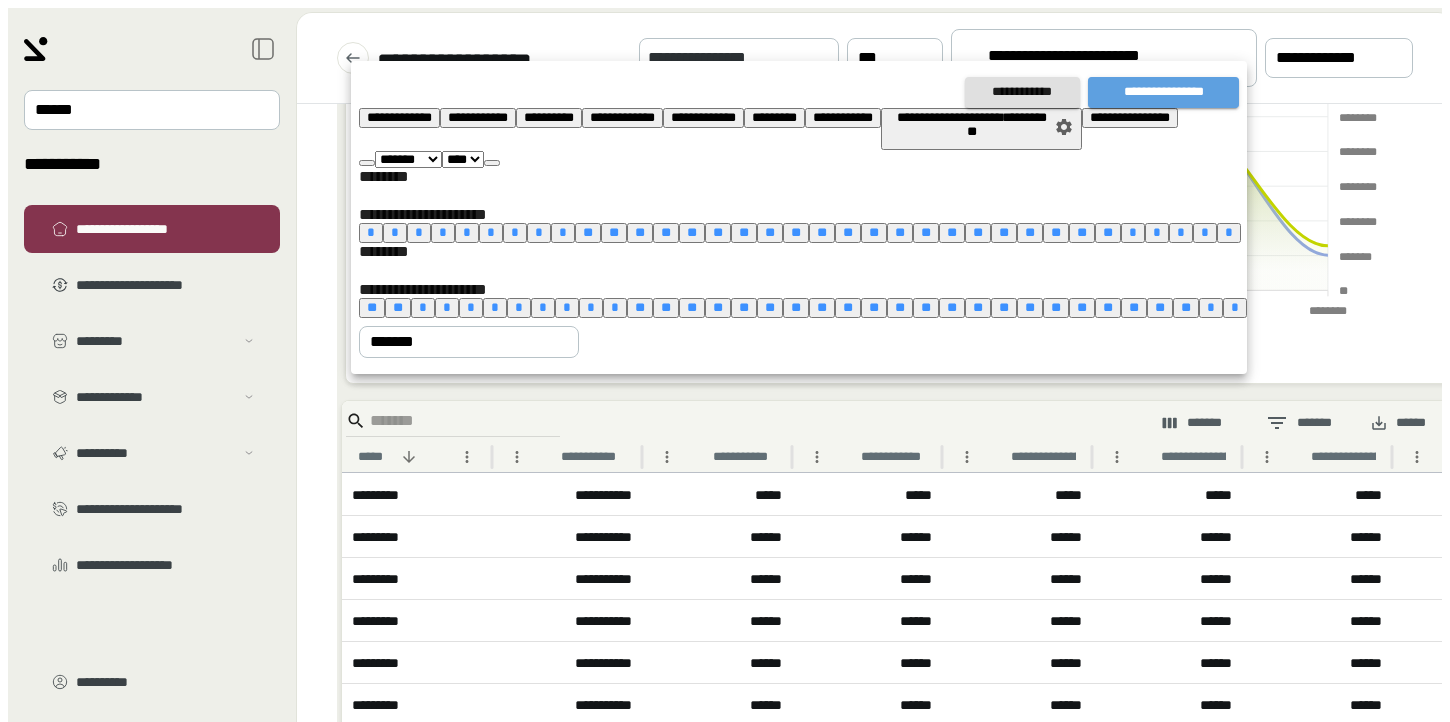 click on "**********" at bounding box center (1163, 92) 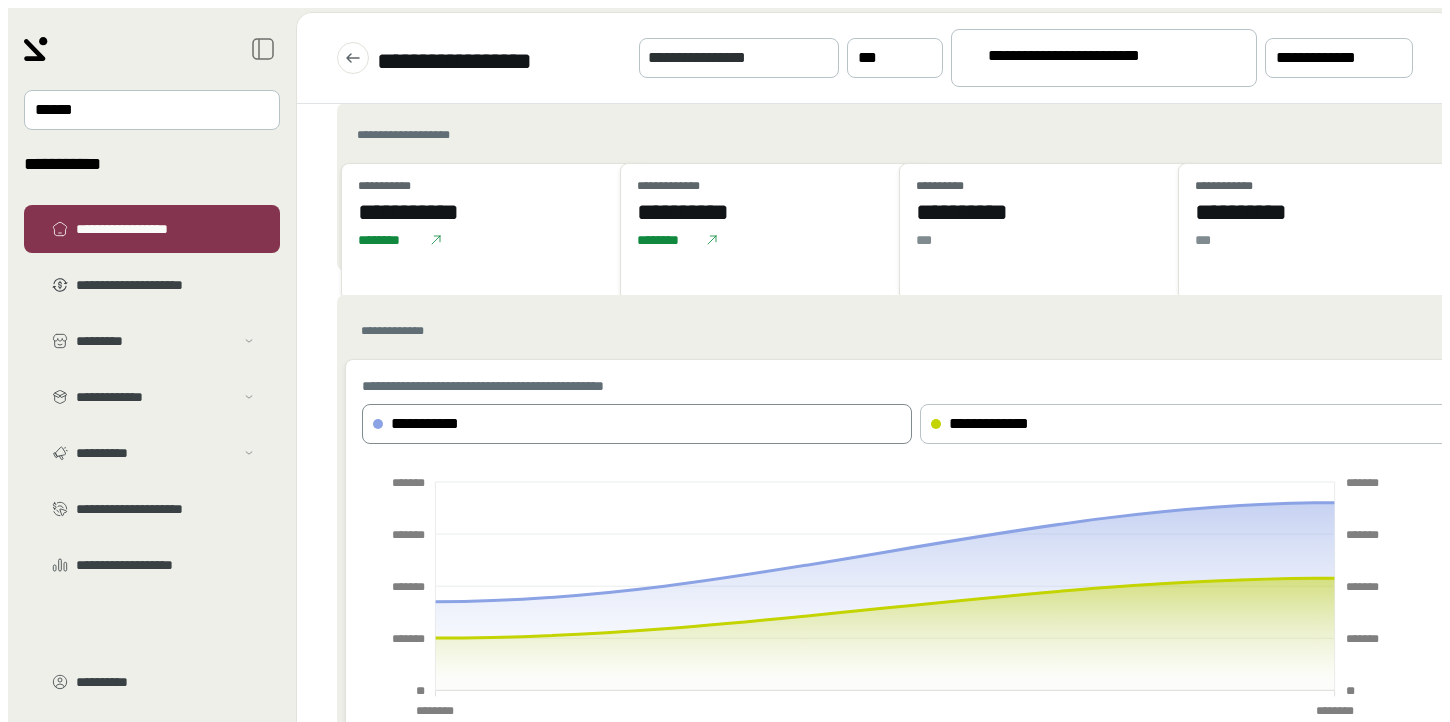 scroll, scrollTop: 312, scrollLeft: 0, axis: vertical 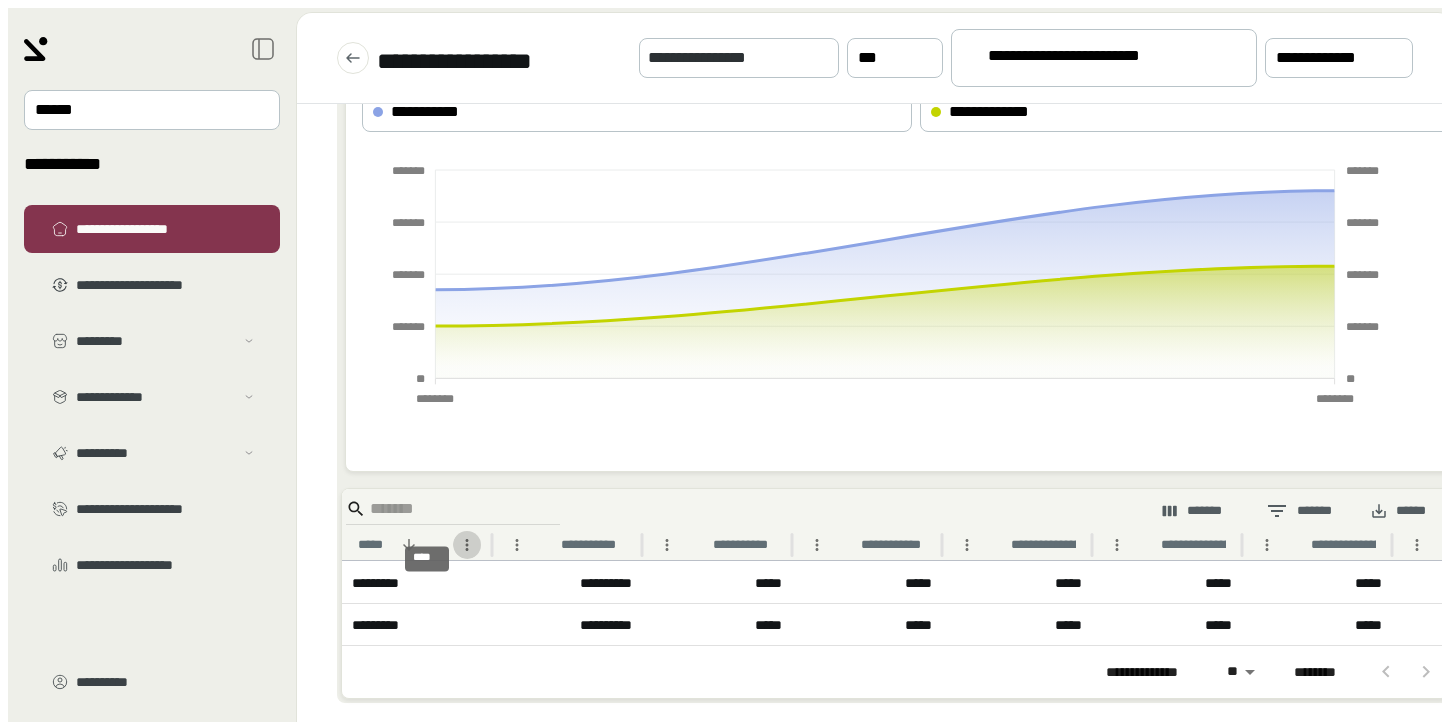 click at bounding box center [467, 545] 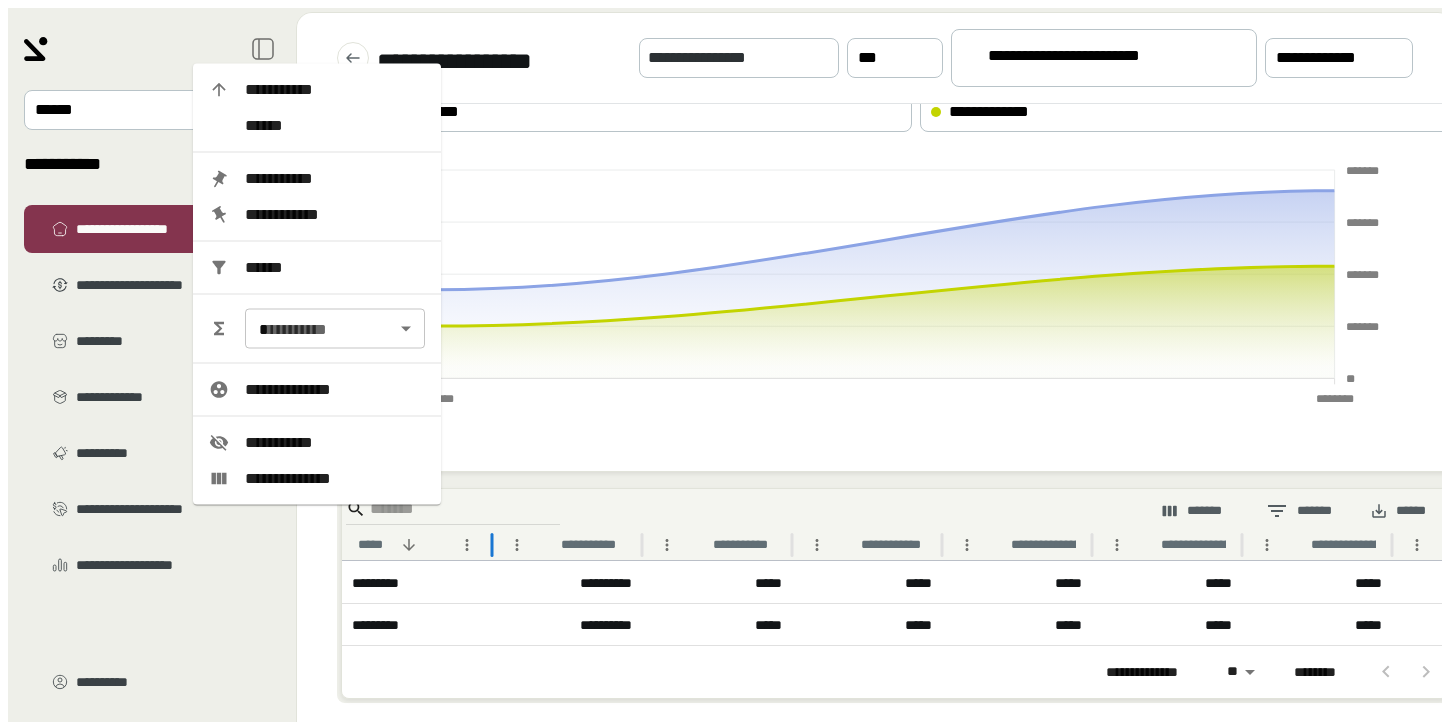 scroll, scrollTop: 8, scrollLeft: 0, axis: vertical 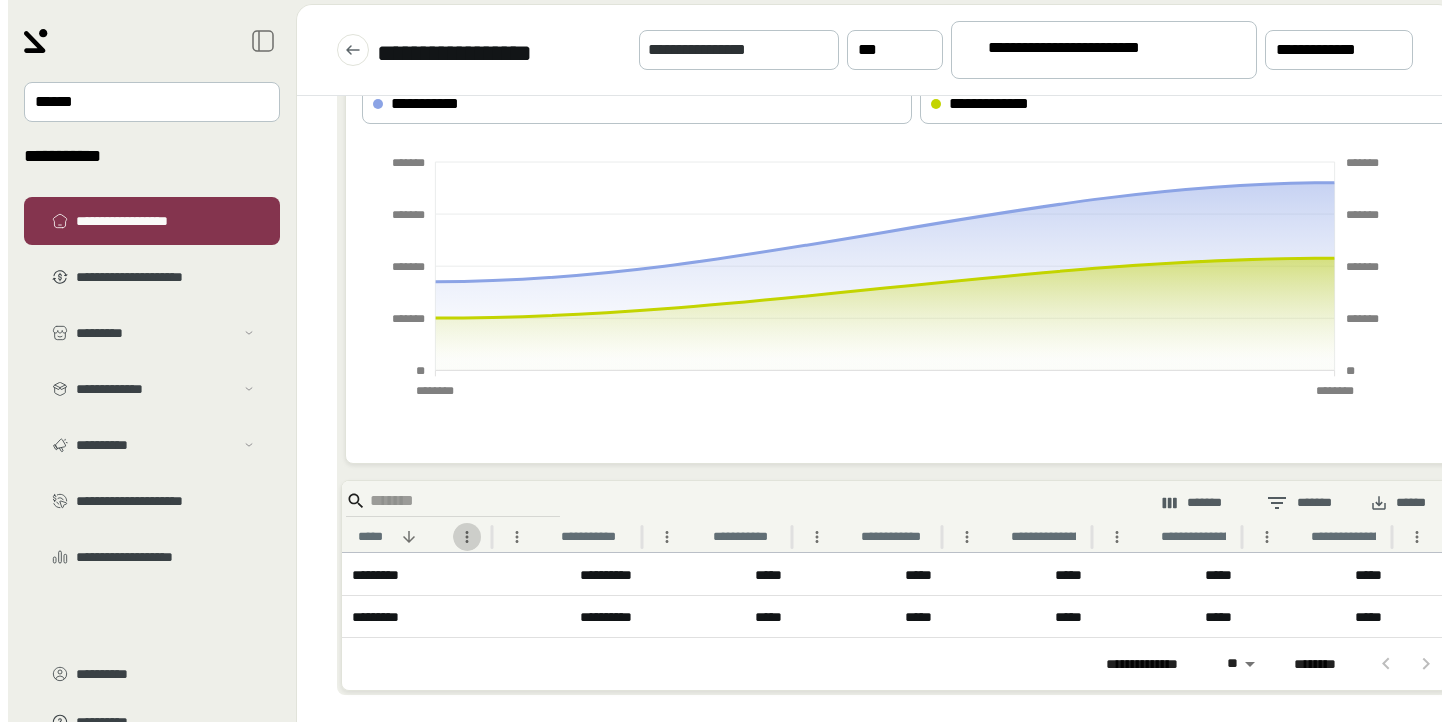 click at bounding box center (467, 537) 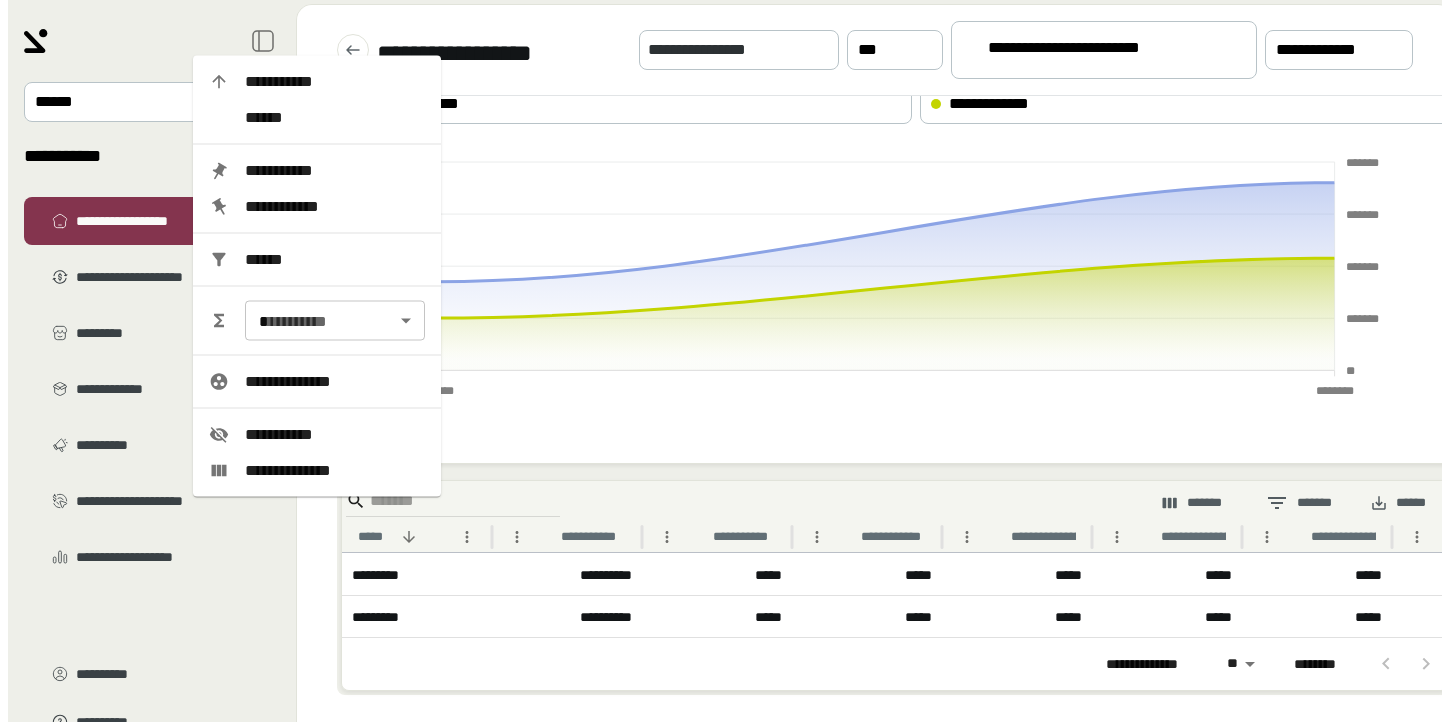 click on "**********" at bounding box center [335, 82] 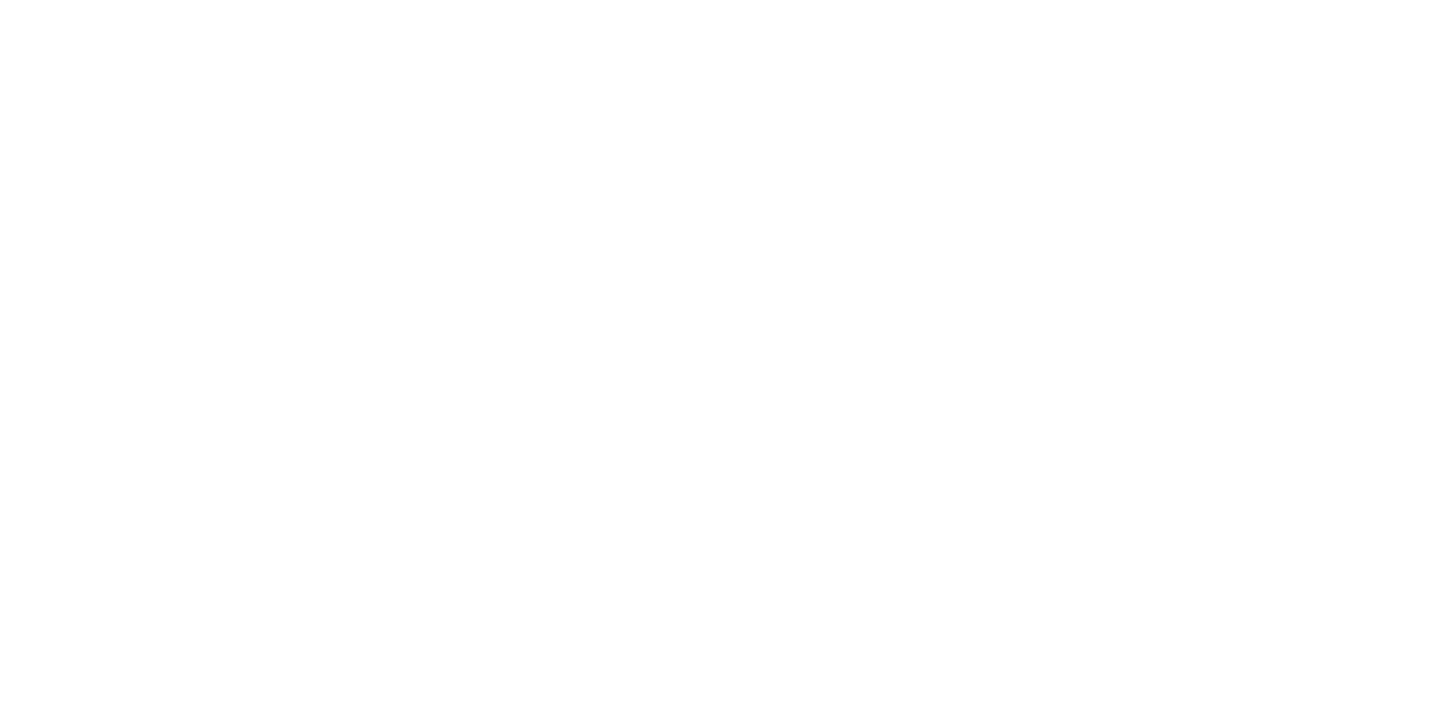 scroll, scrollTop: 0, scrollLeft: 0, axis: both 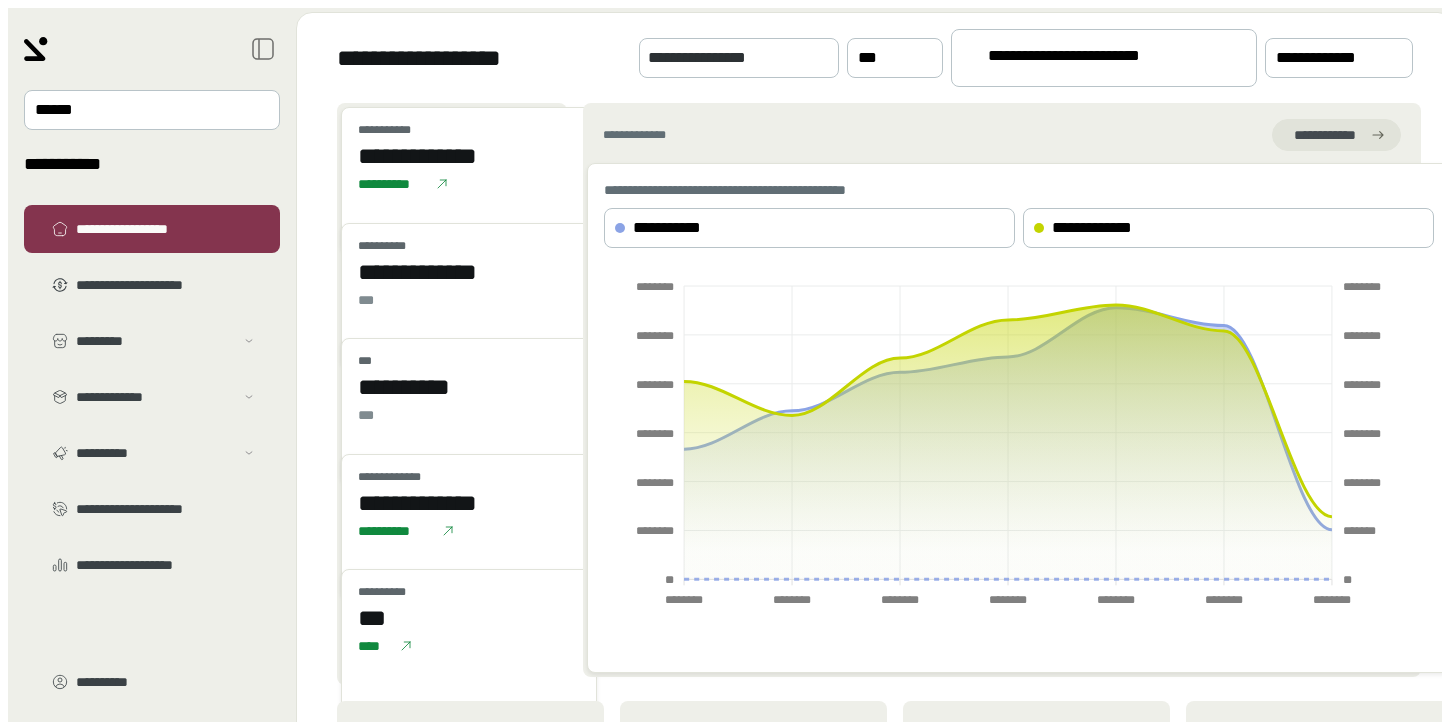 click on "**********" at bounding box center (1095, 59) 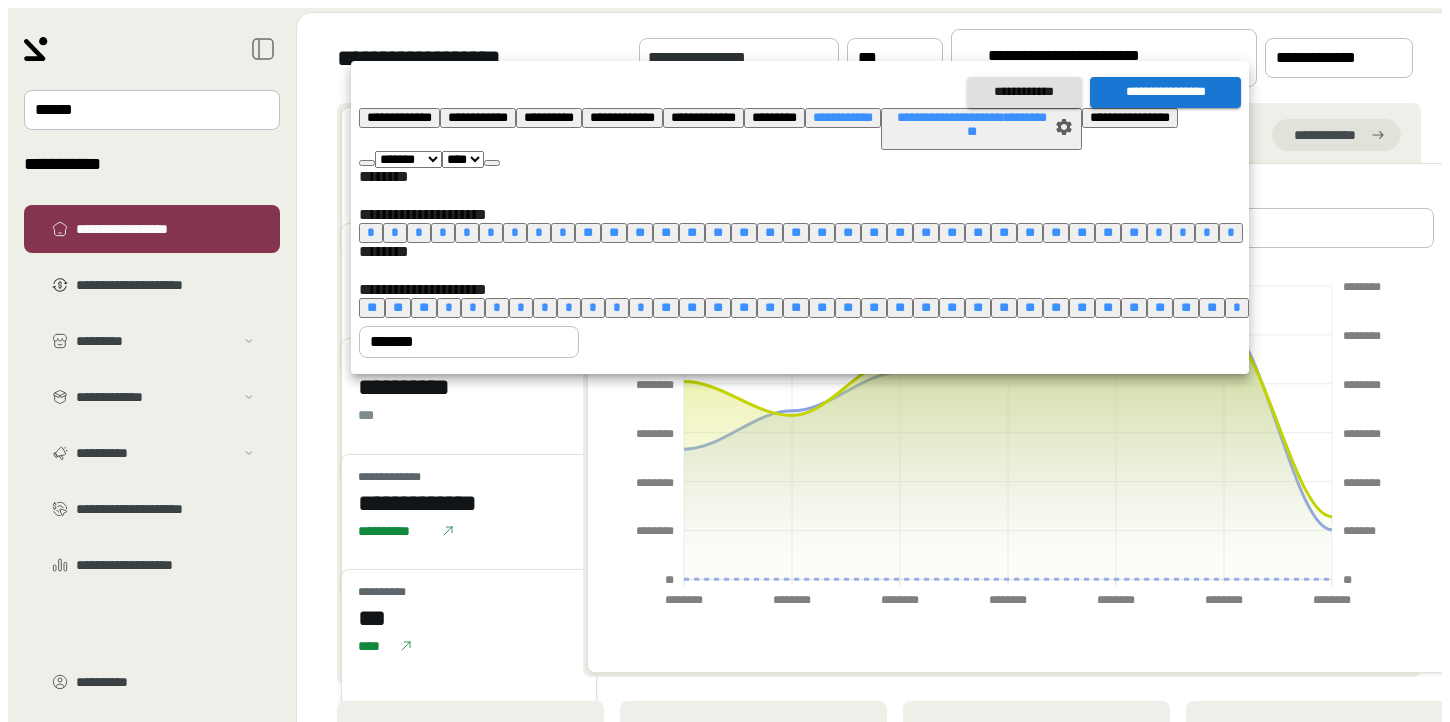 click at bounding box center [492, 163] 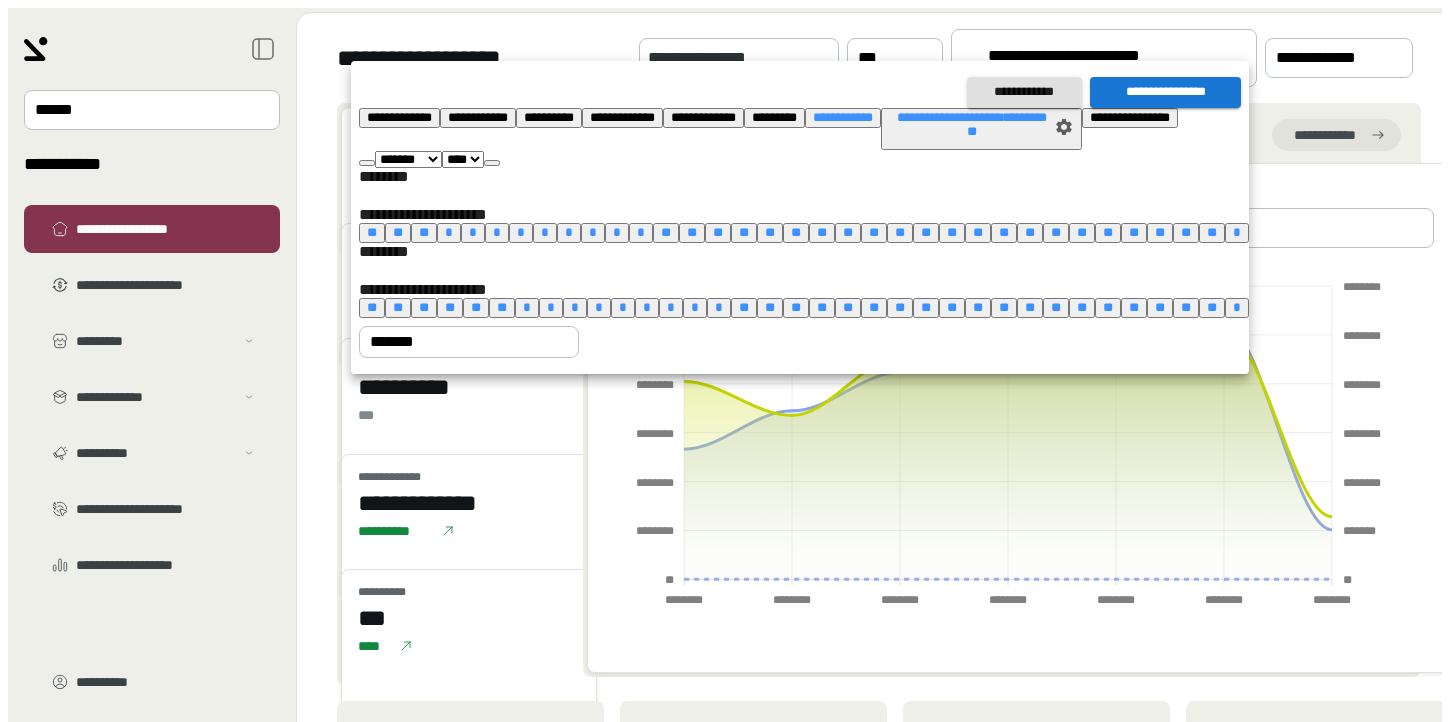 click at bounding box center [492, 163] 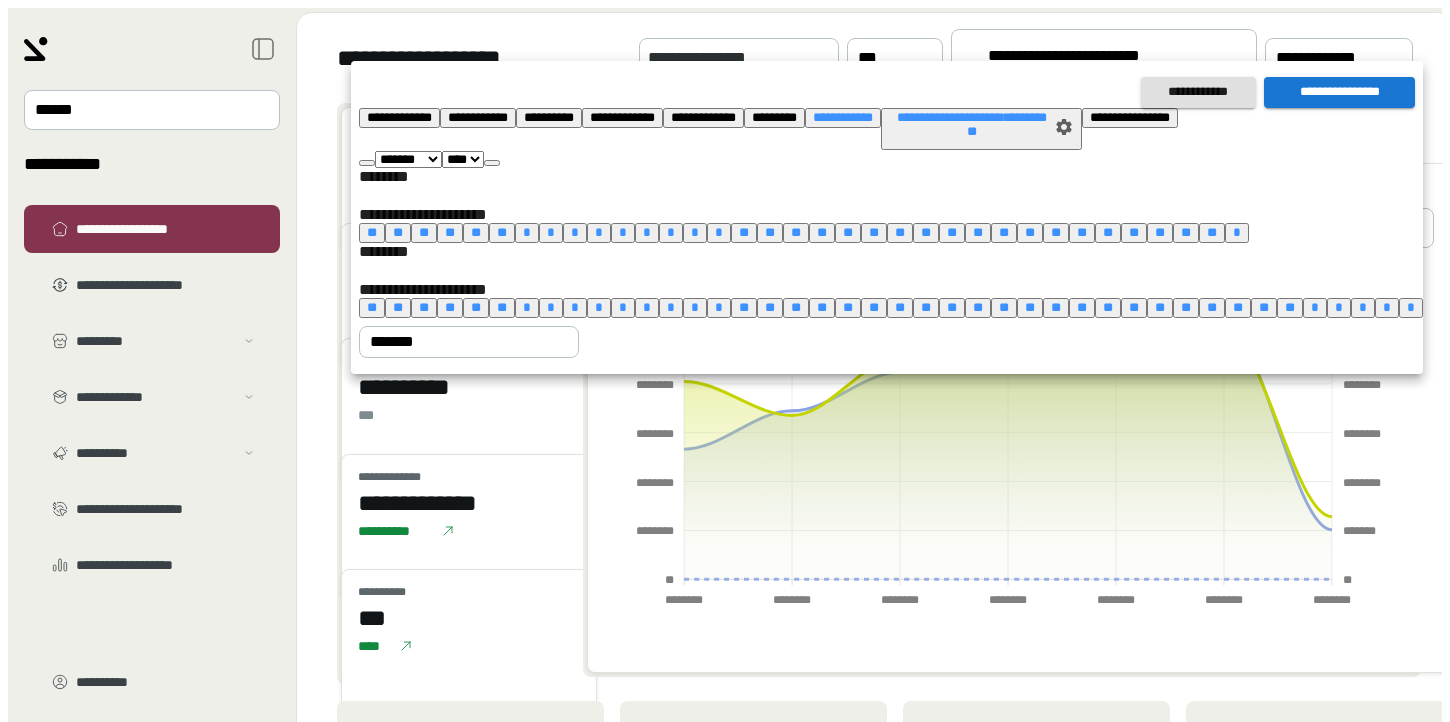 click at bounding box center [492, 163] 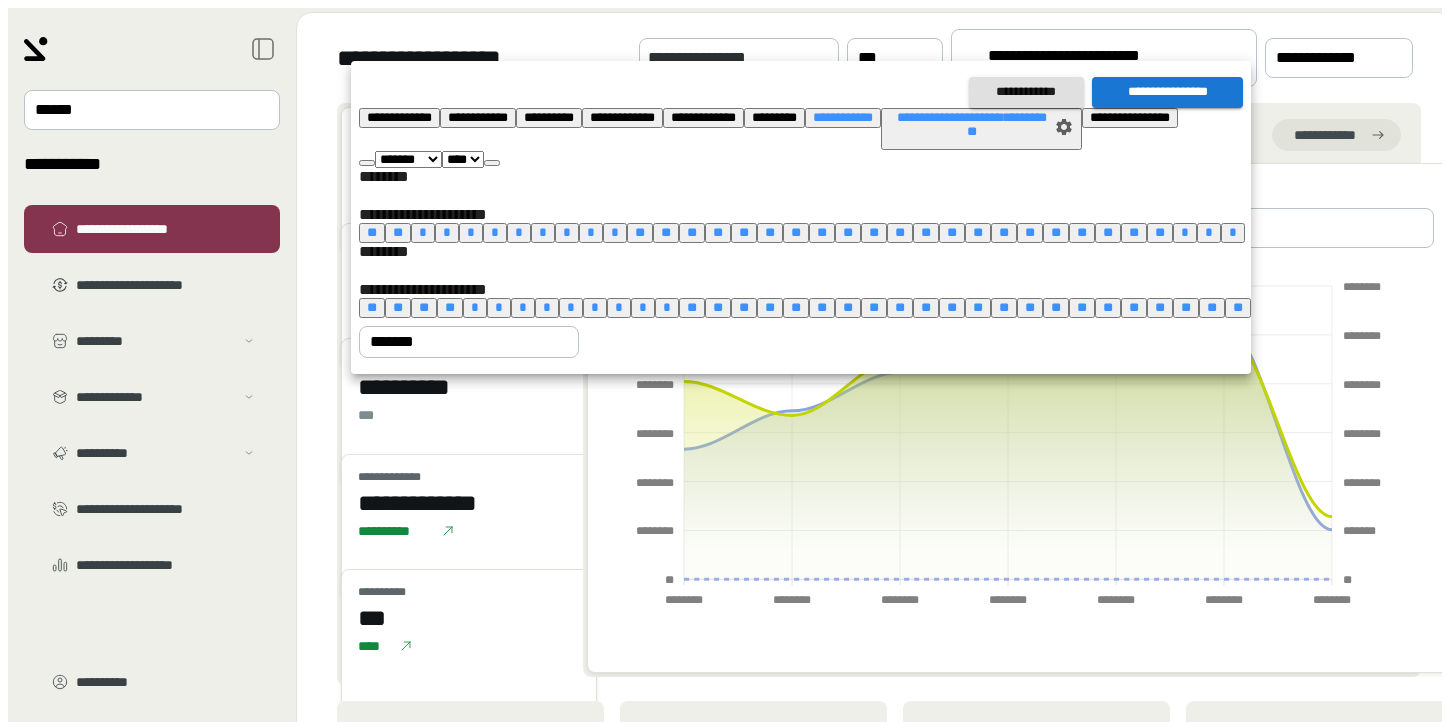 click at bounding box center [492, 163] 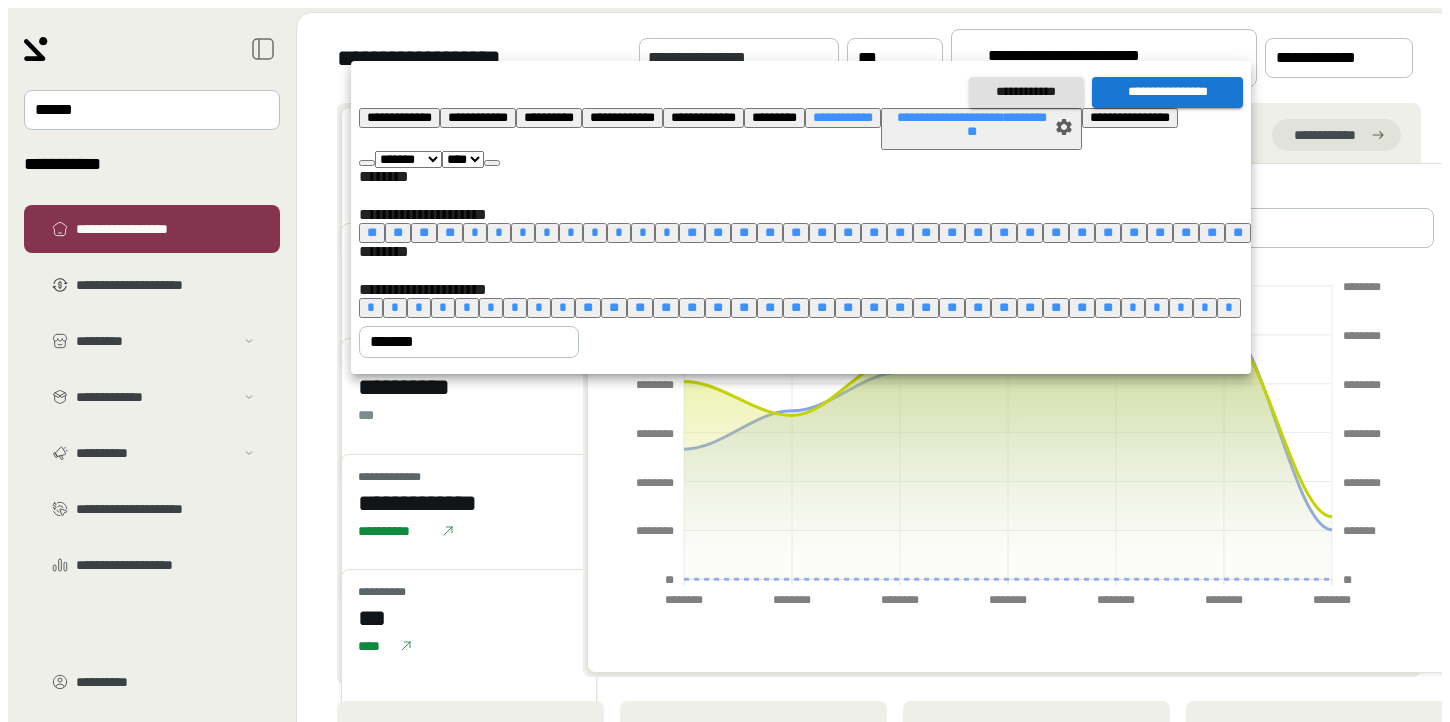 click at bounding box center (492, 163) 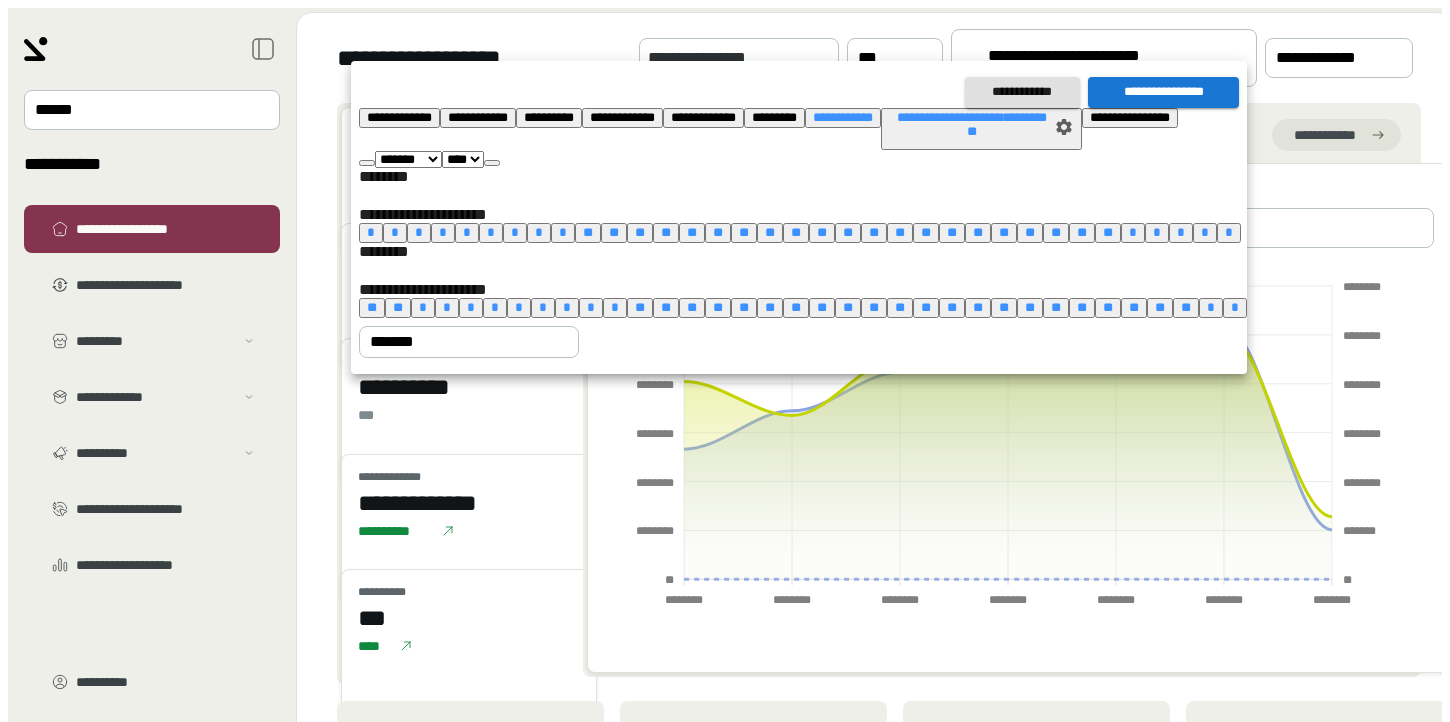 click on "**" at bounding box center [1082, 232] 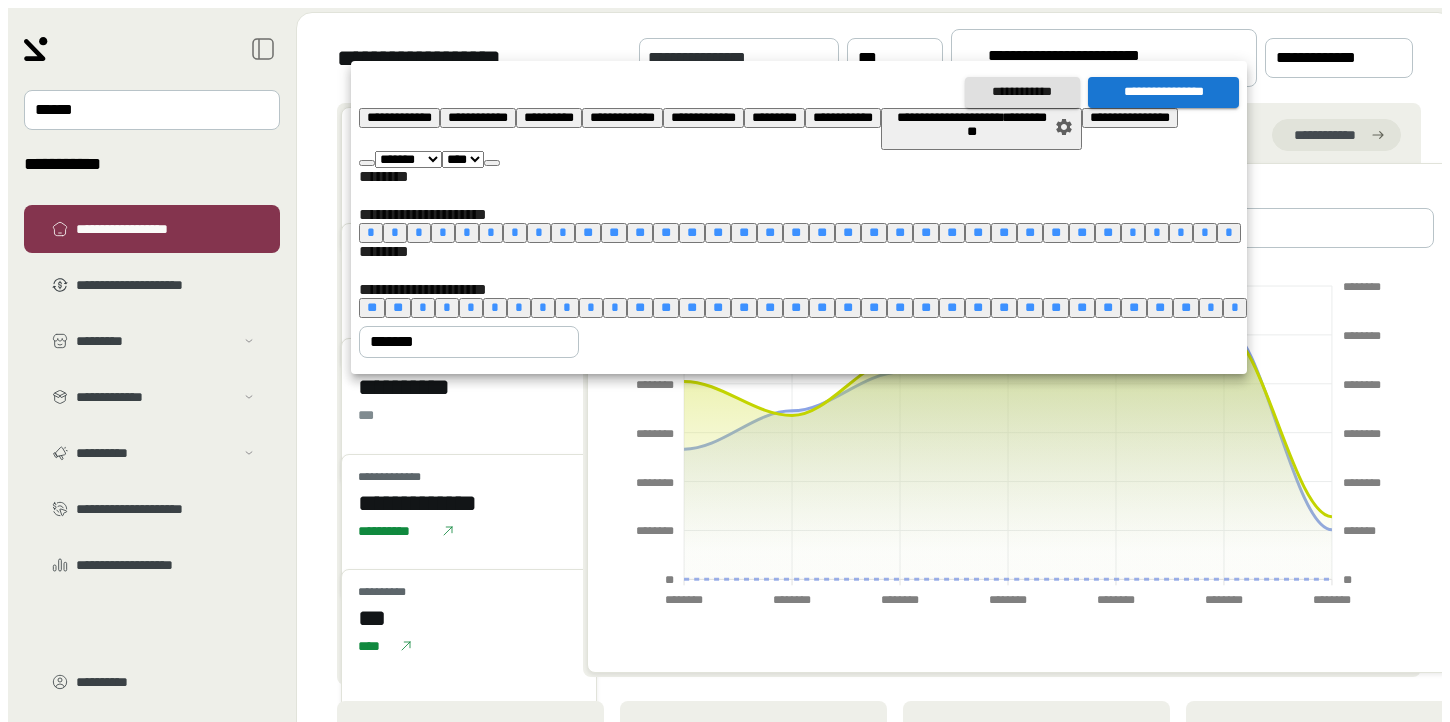click on "*" at bounding box center [519, 307] 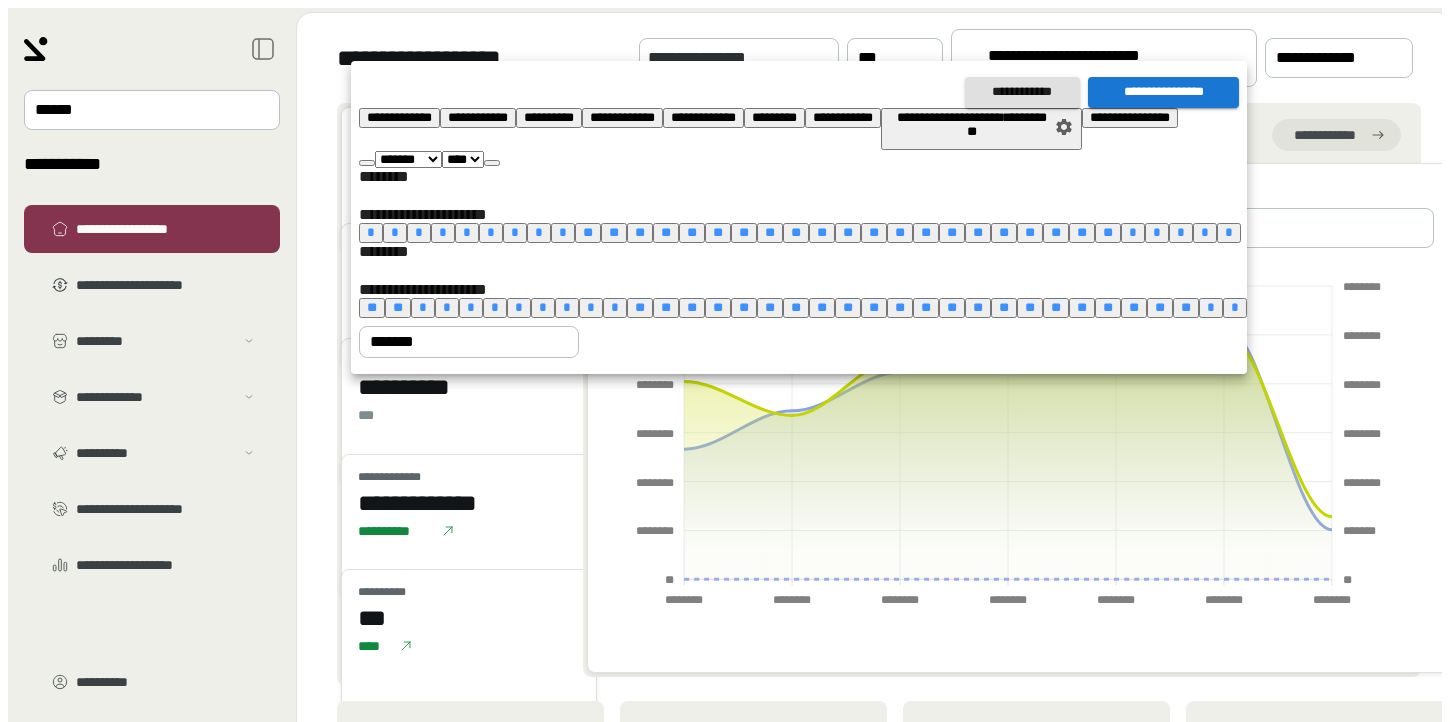 click on "**********" at bounding box center (1163, 92) 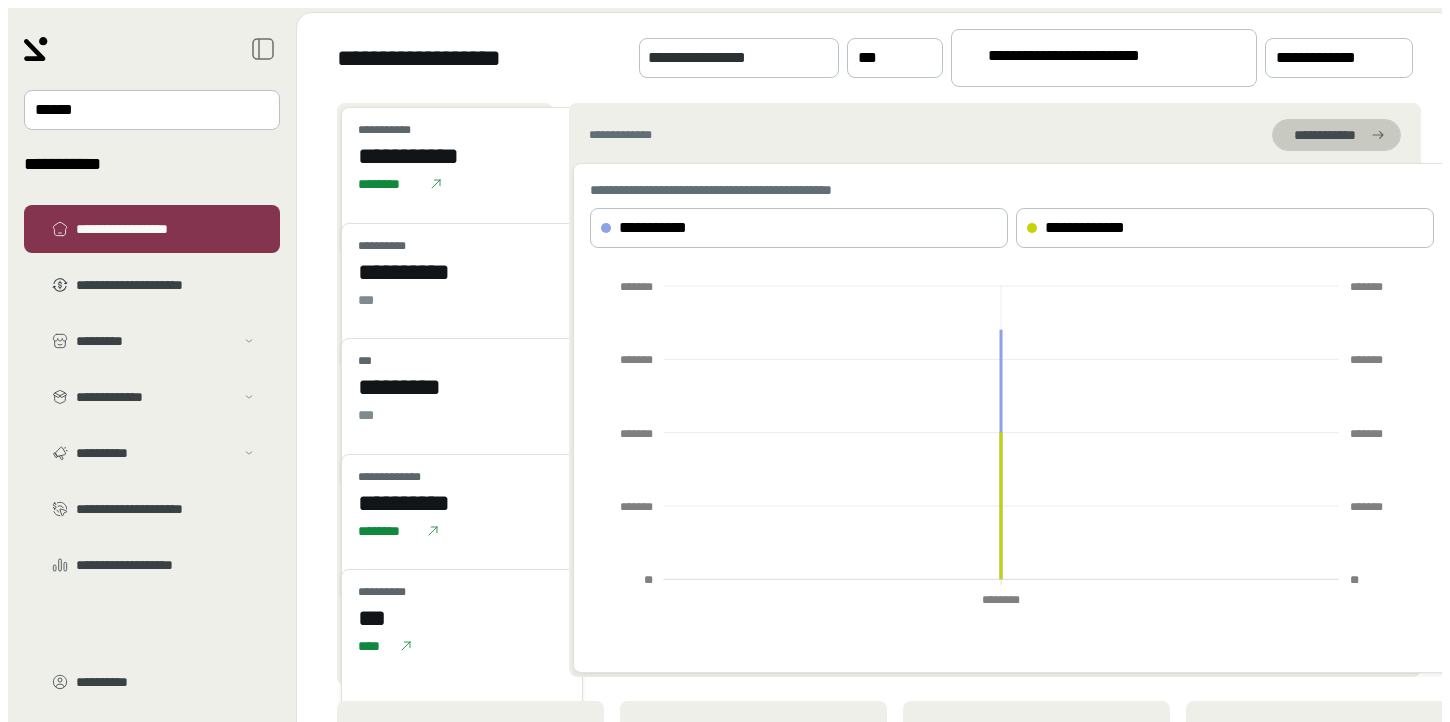 click on "**********" at bounding box center (1324, 135) 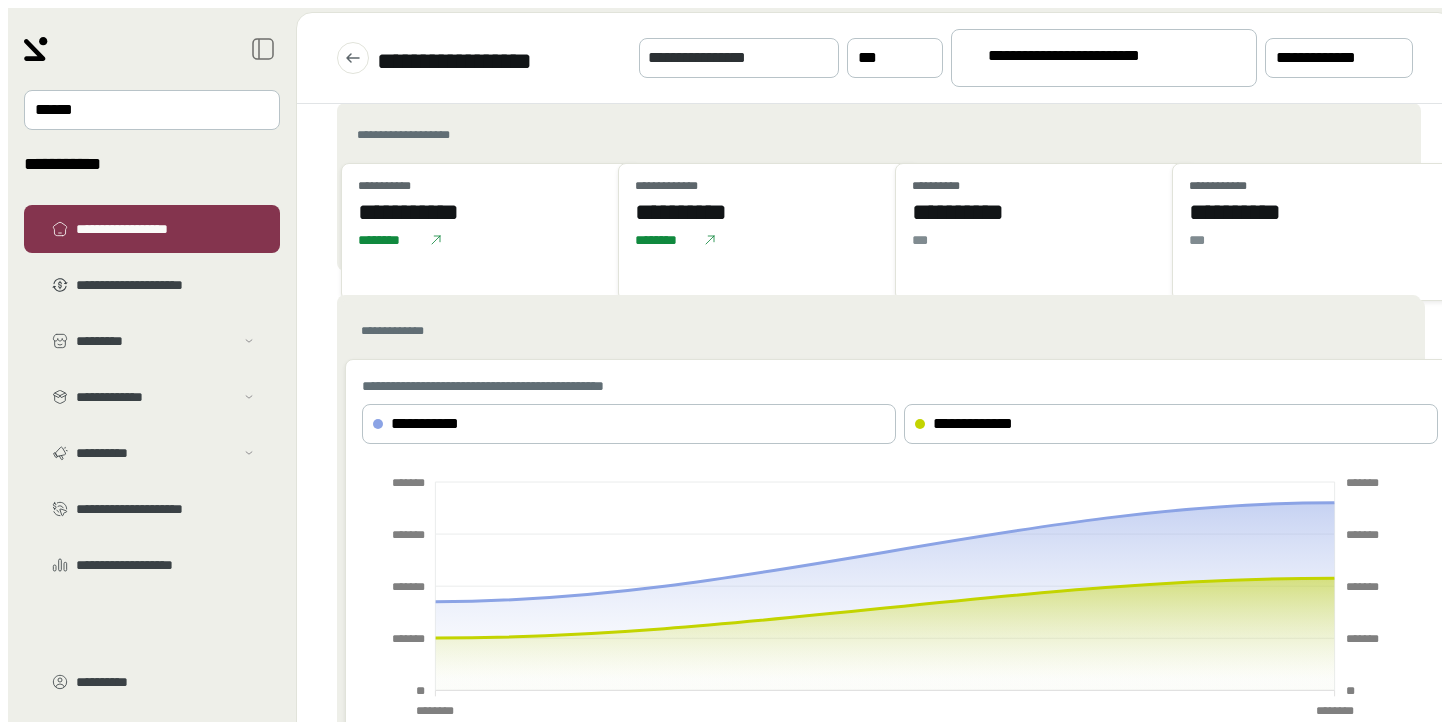 scroll, scrollTop: 312, scrollLeft: 0, axis: vertical 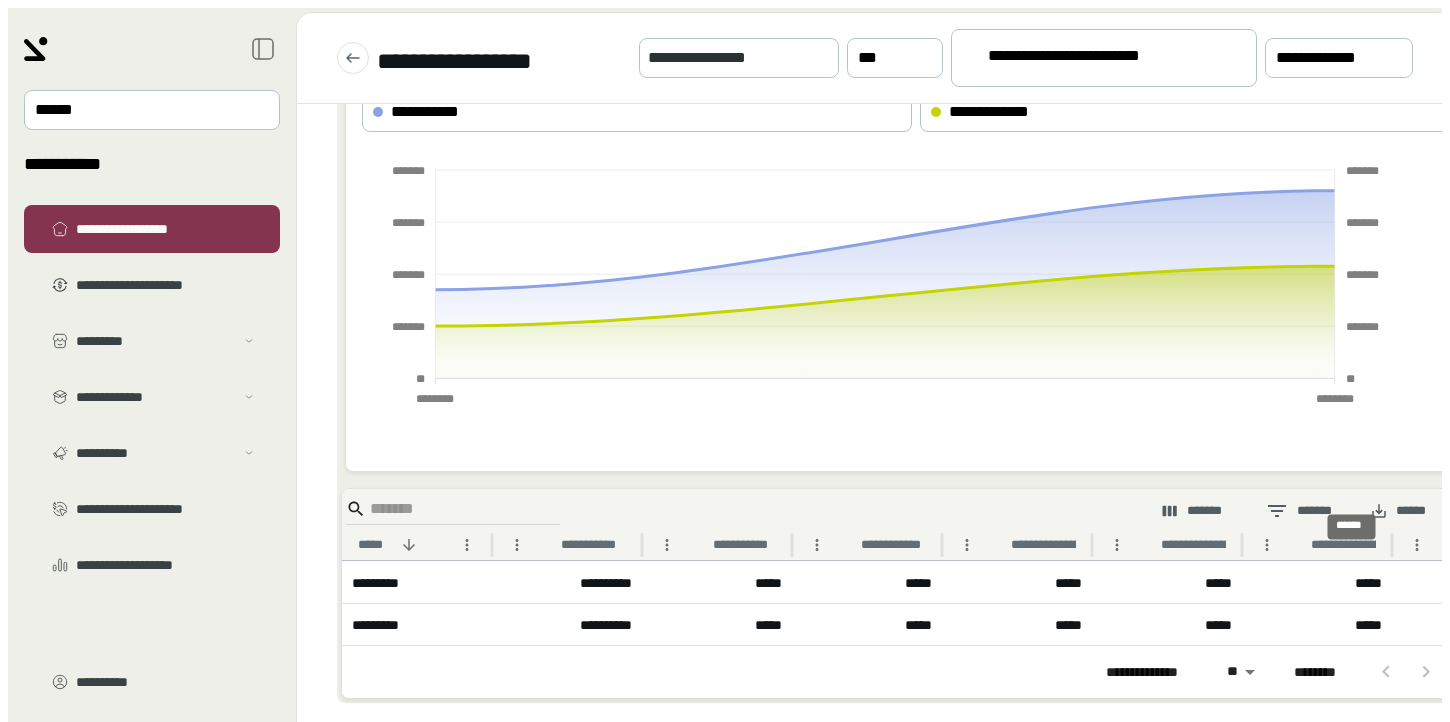 click on "******" at bounding box center (1399, 511) 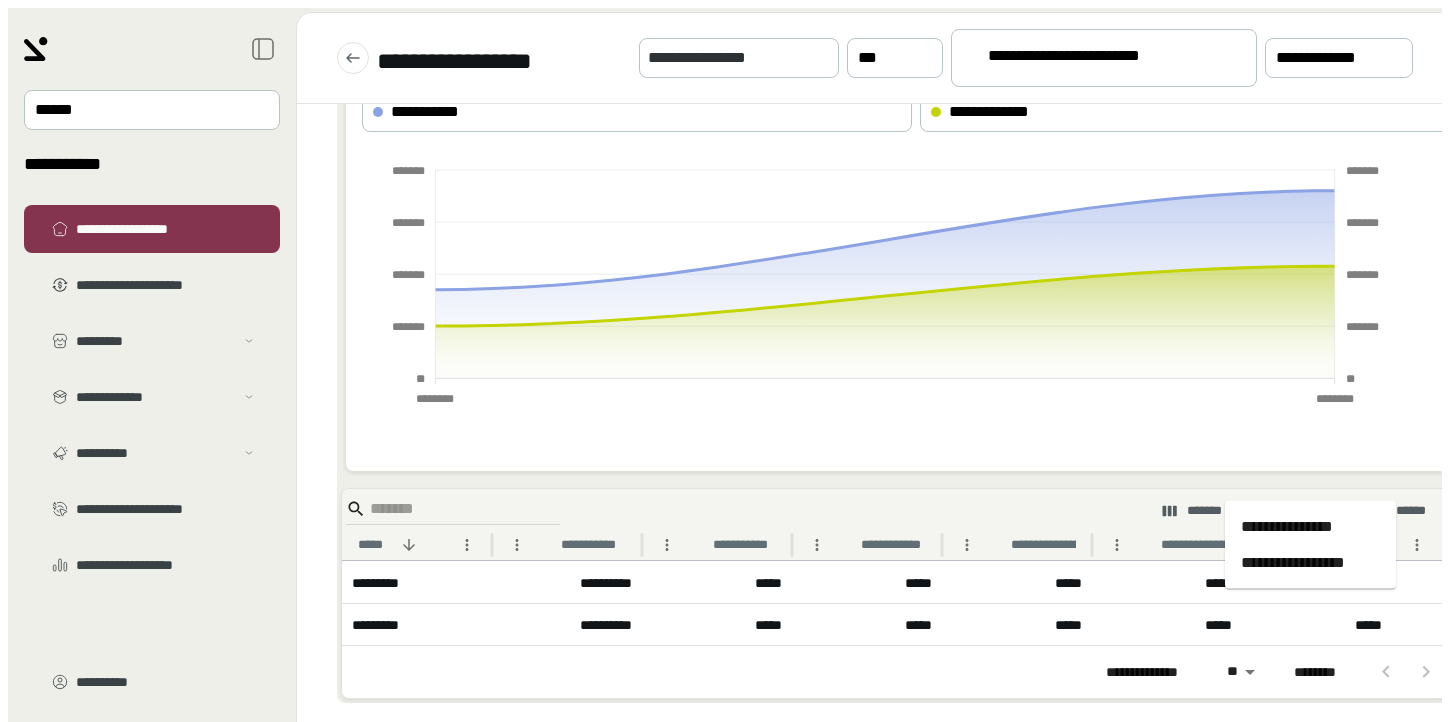 click on "**********" at bounding box center (1310, 527) 